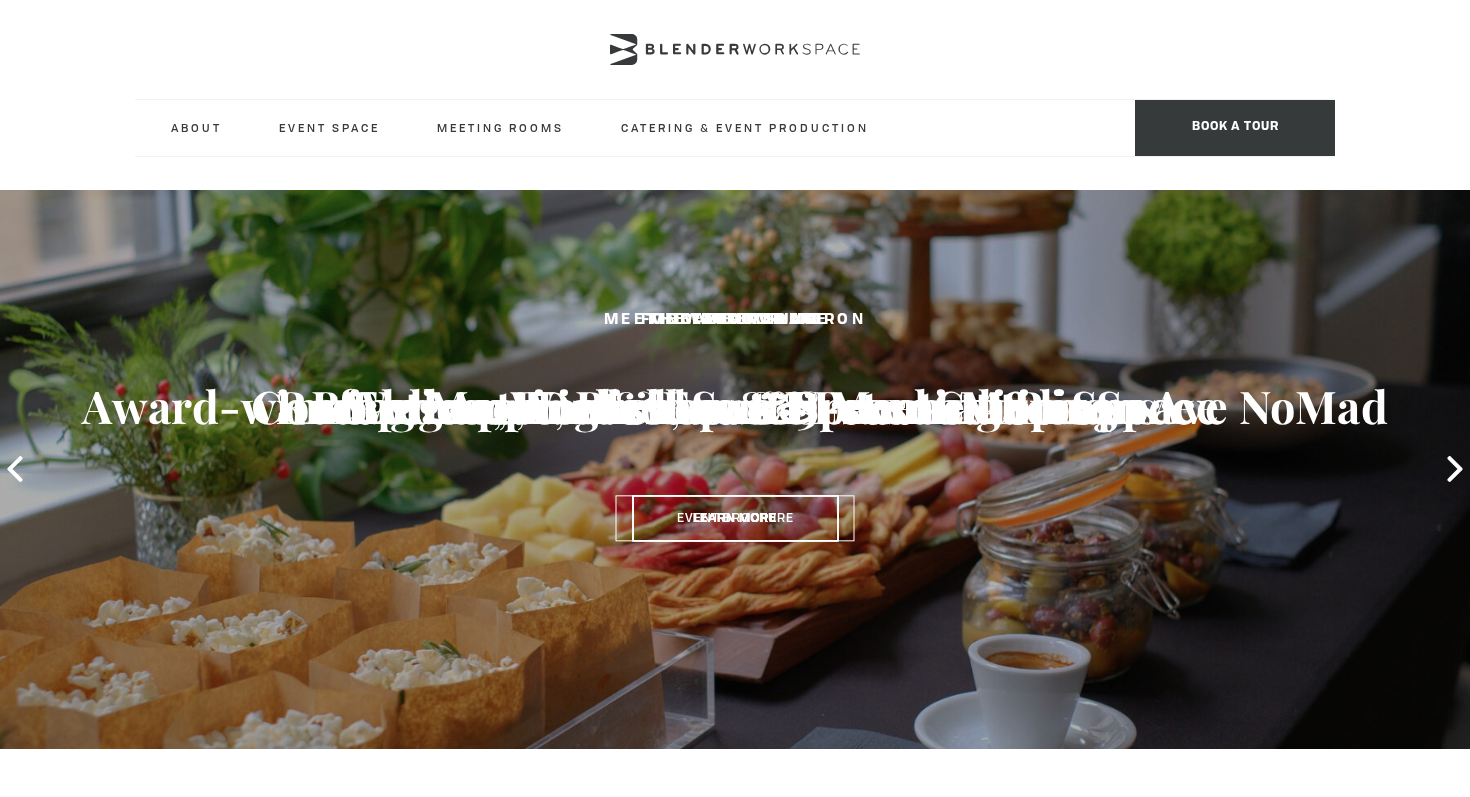 scroll, scrollTop: 0, scrollLeft: 0, axis: both 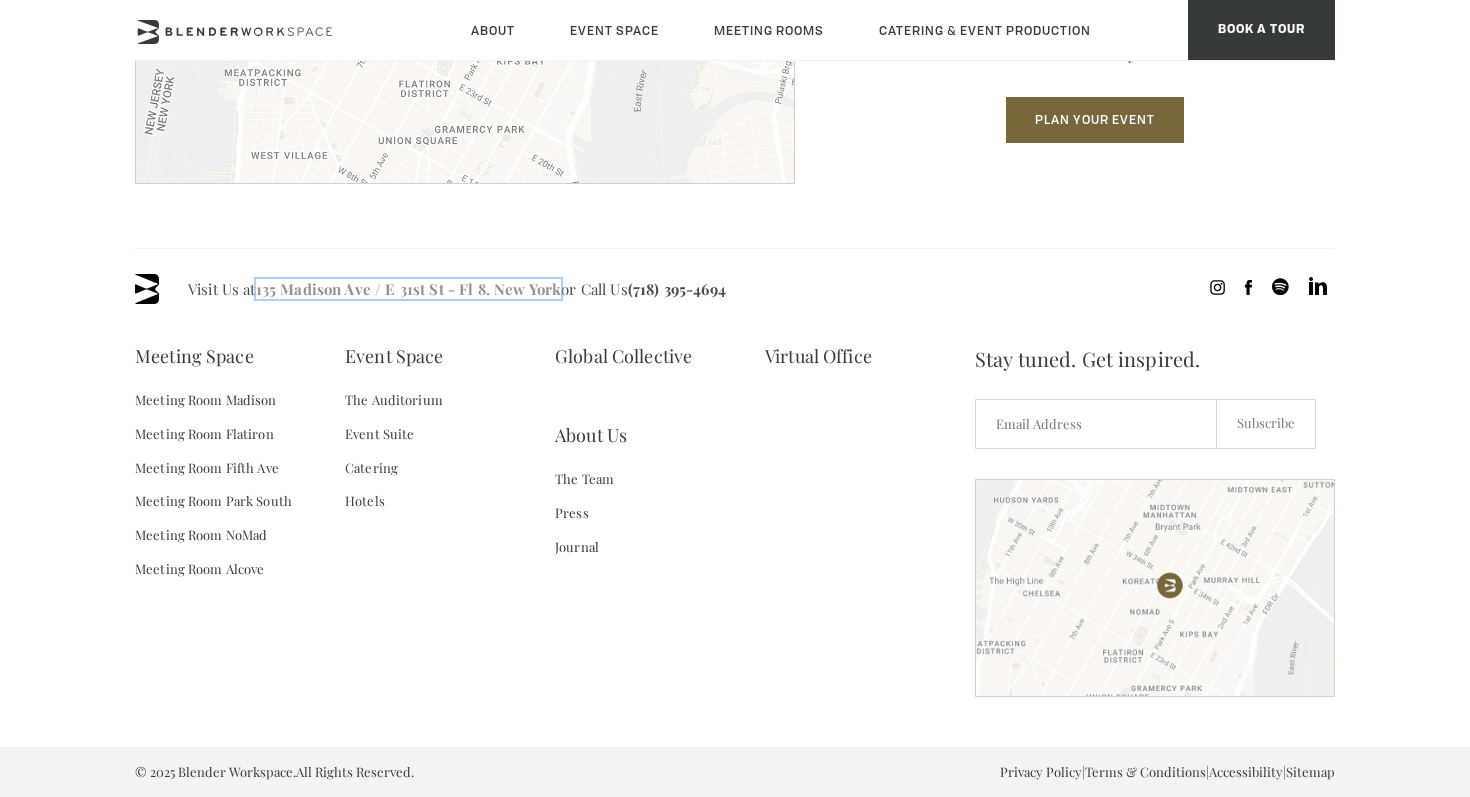 click on "135 Madison Ave / E 31st St - Fl 8. New York" at bounding box center [409, 289] 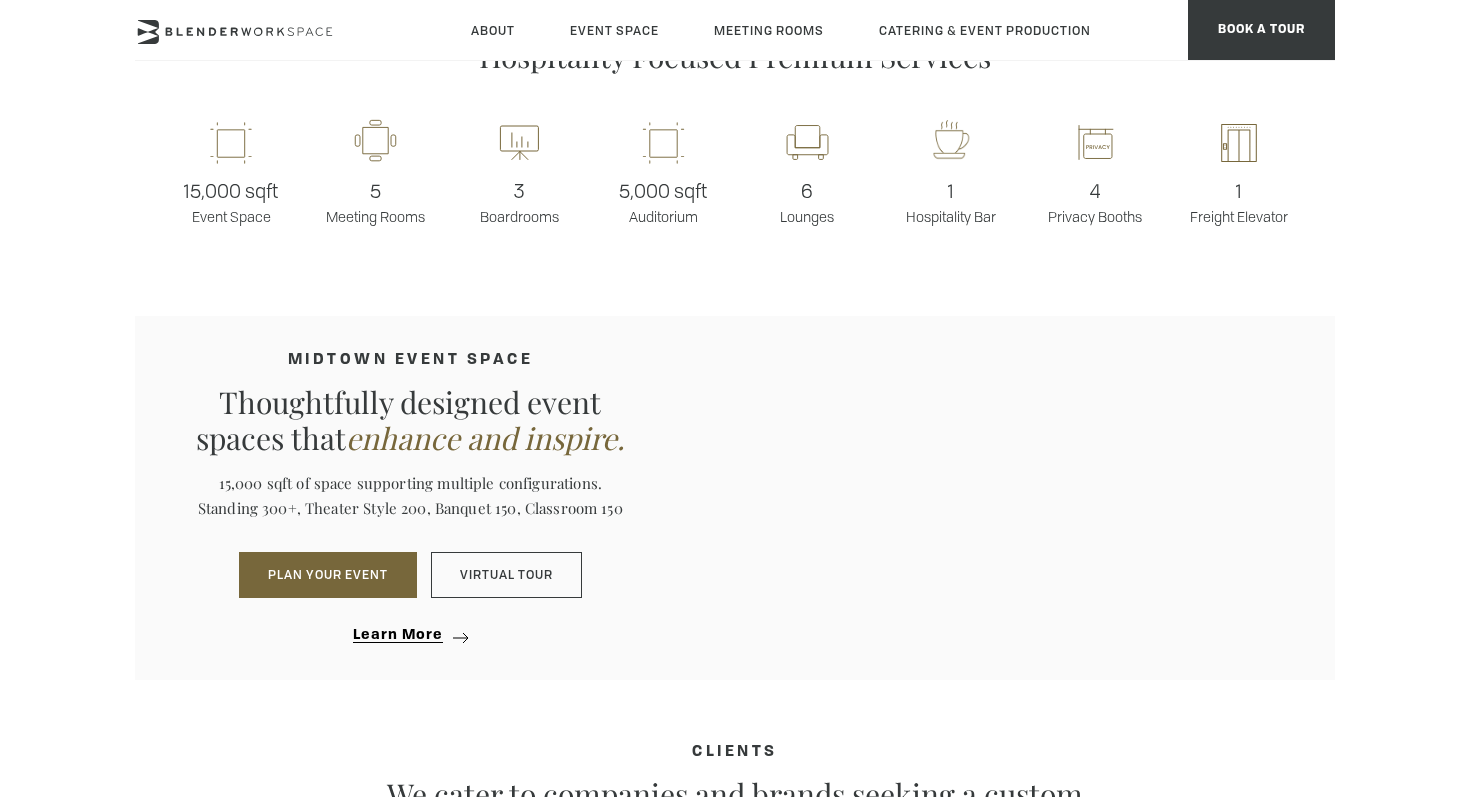 scroll, scrollTop: 0, scrollLeft: 0, axis: both 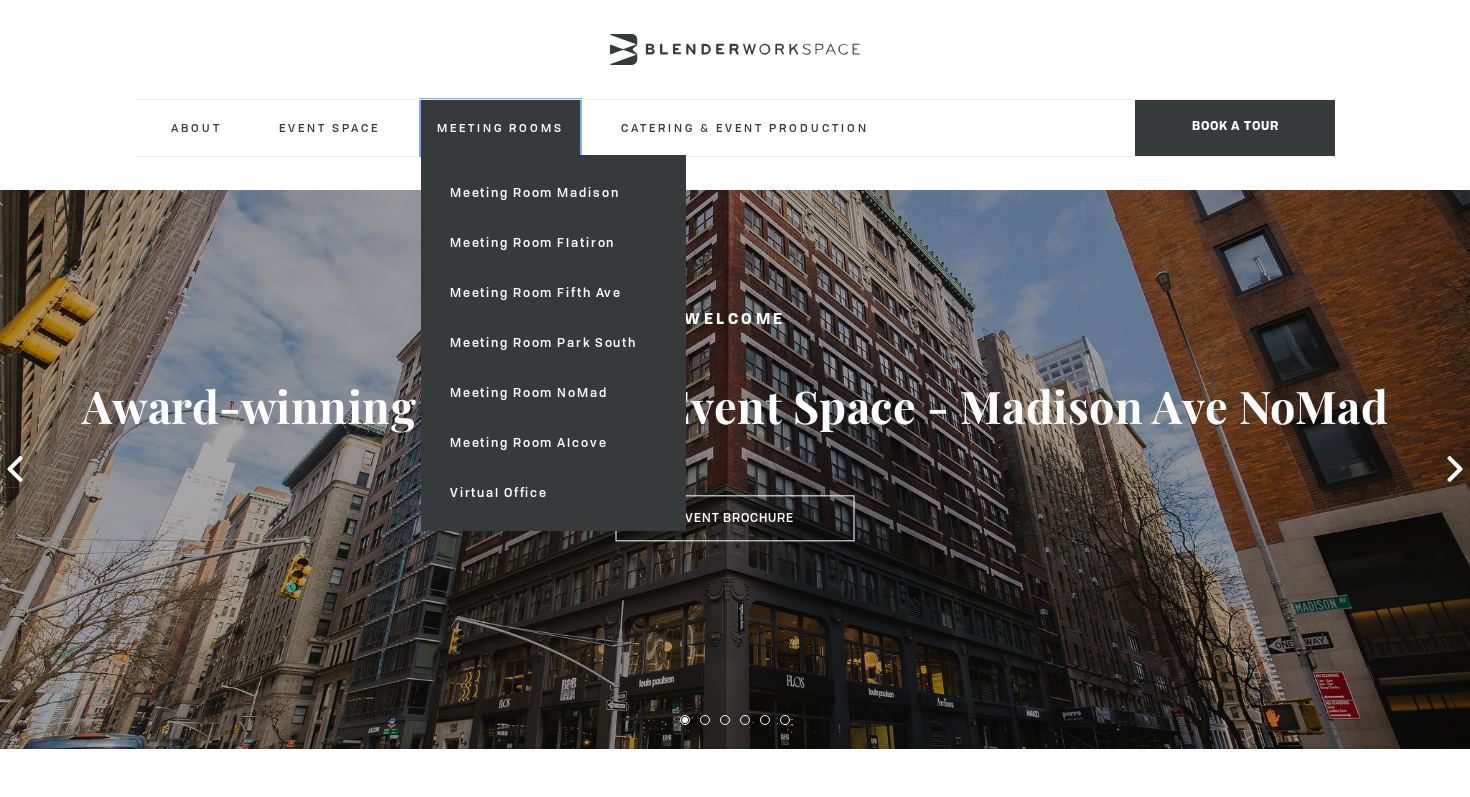 click on "Meeting Rooms" at bounding box center [500, 127] 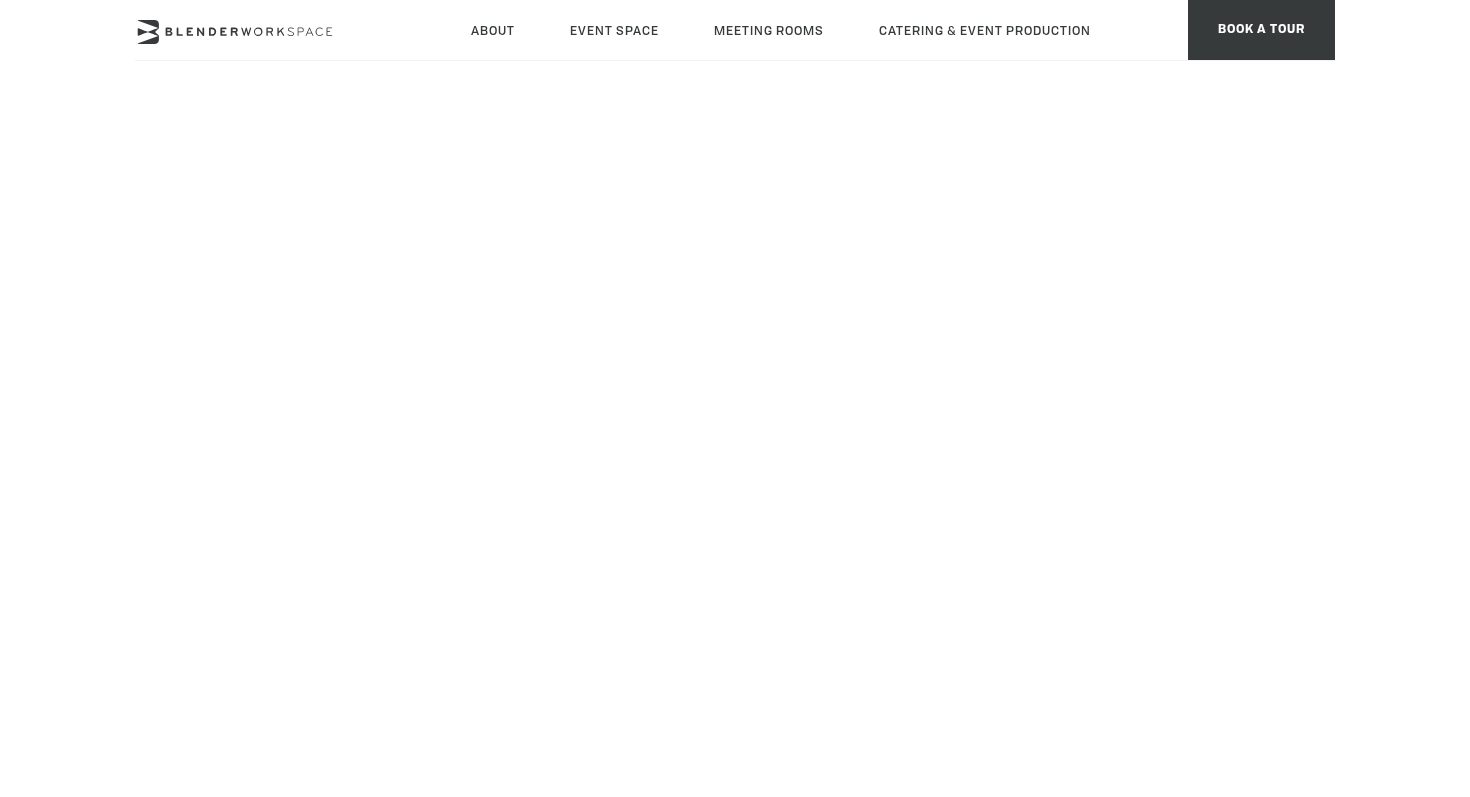 scroll, scrollTop: 0, scrollLeft: 0, axis: both 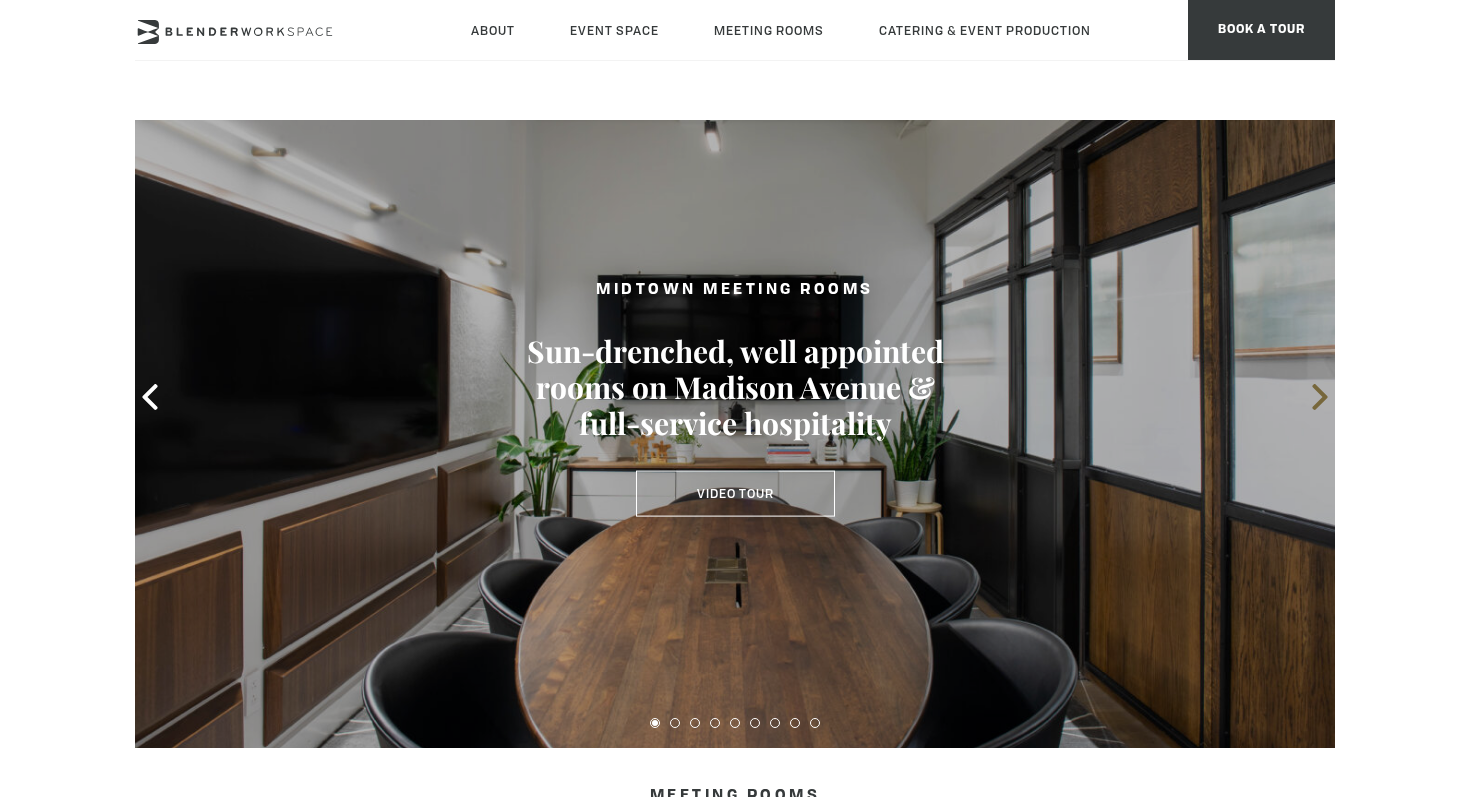 click 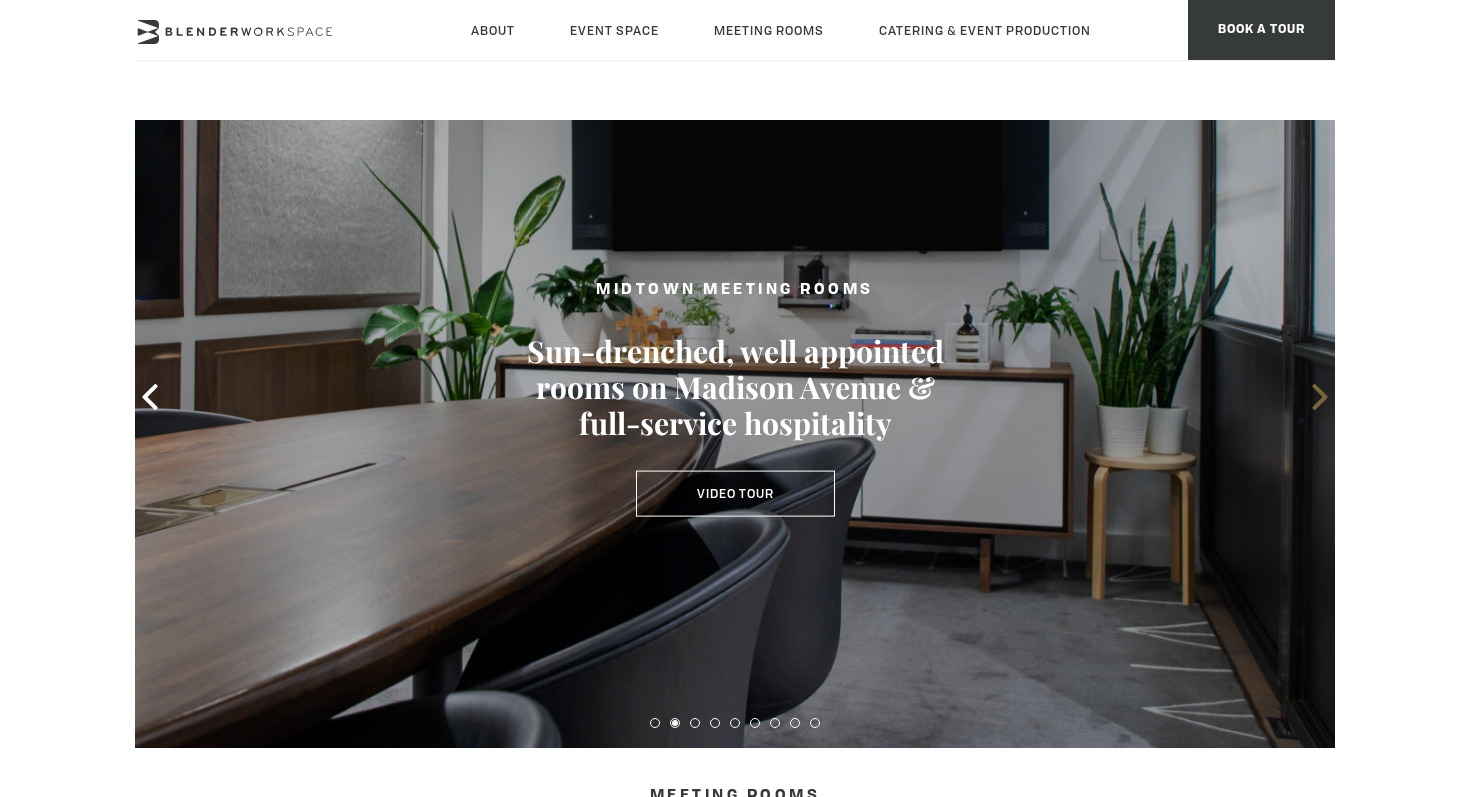 click 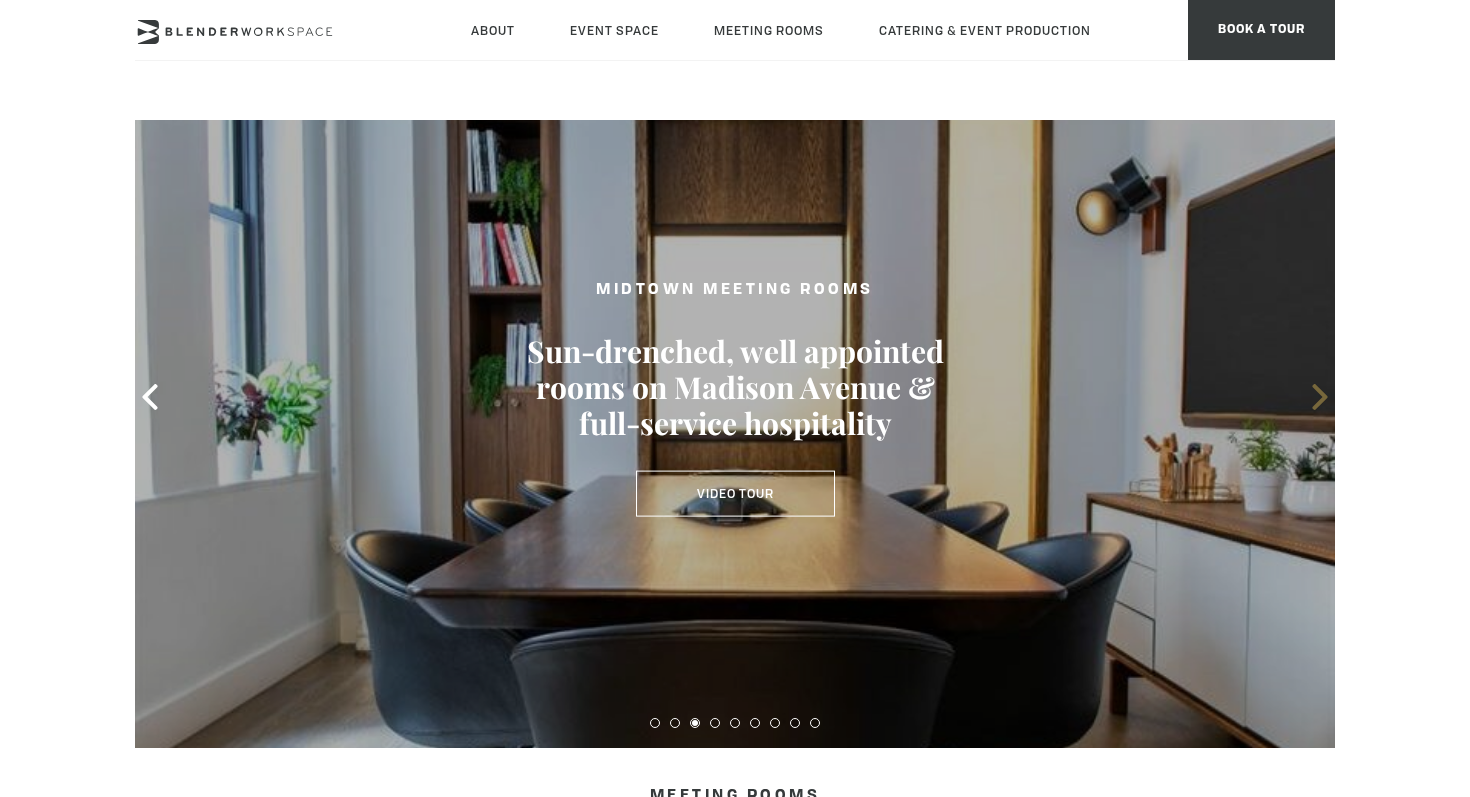 click 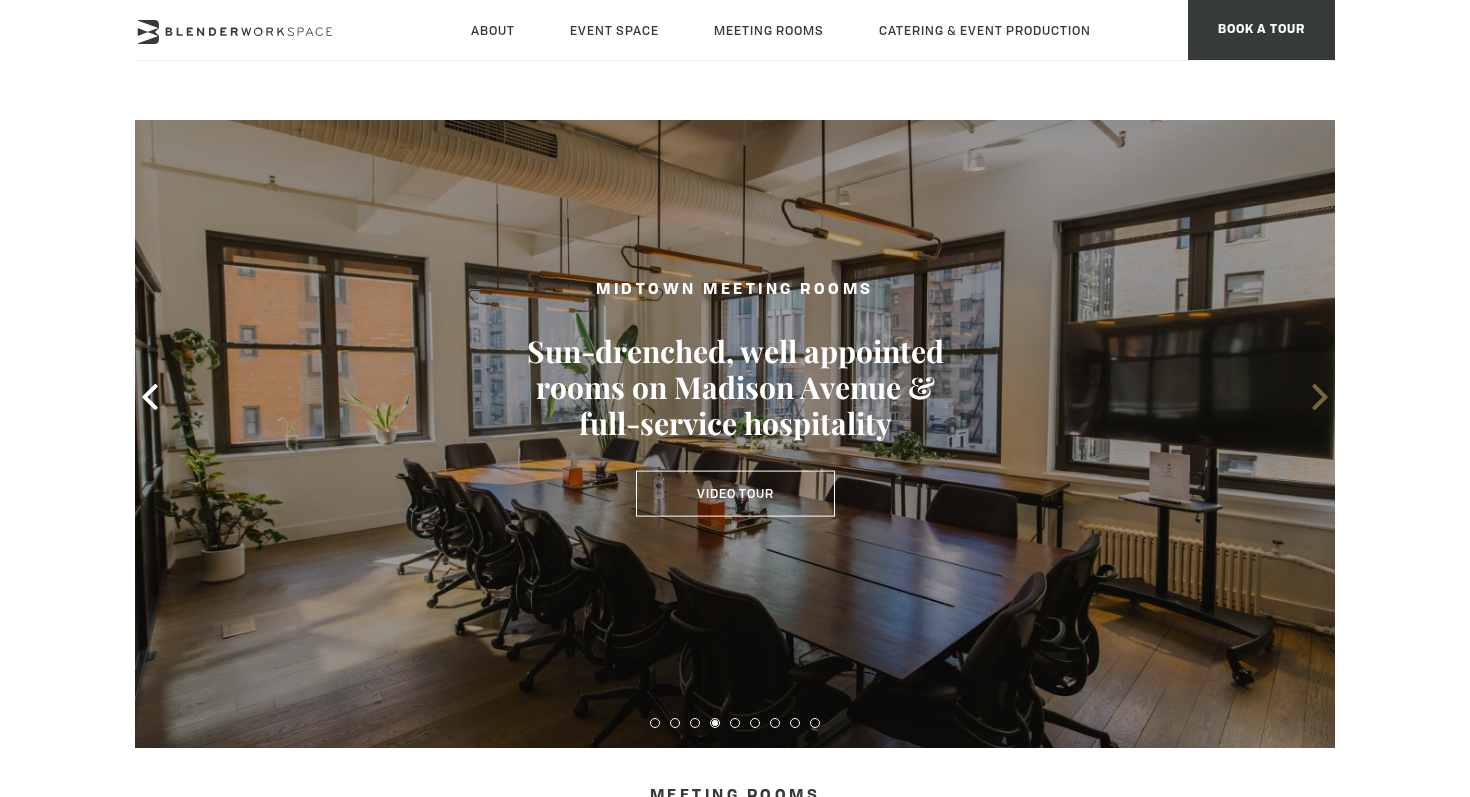 click 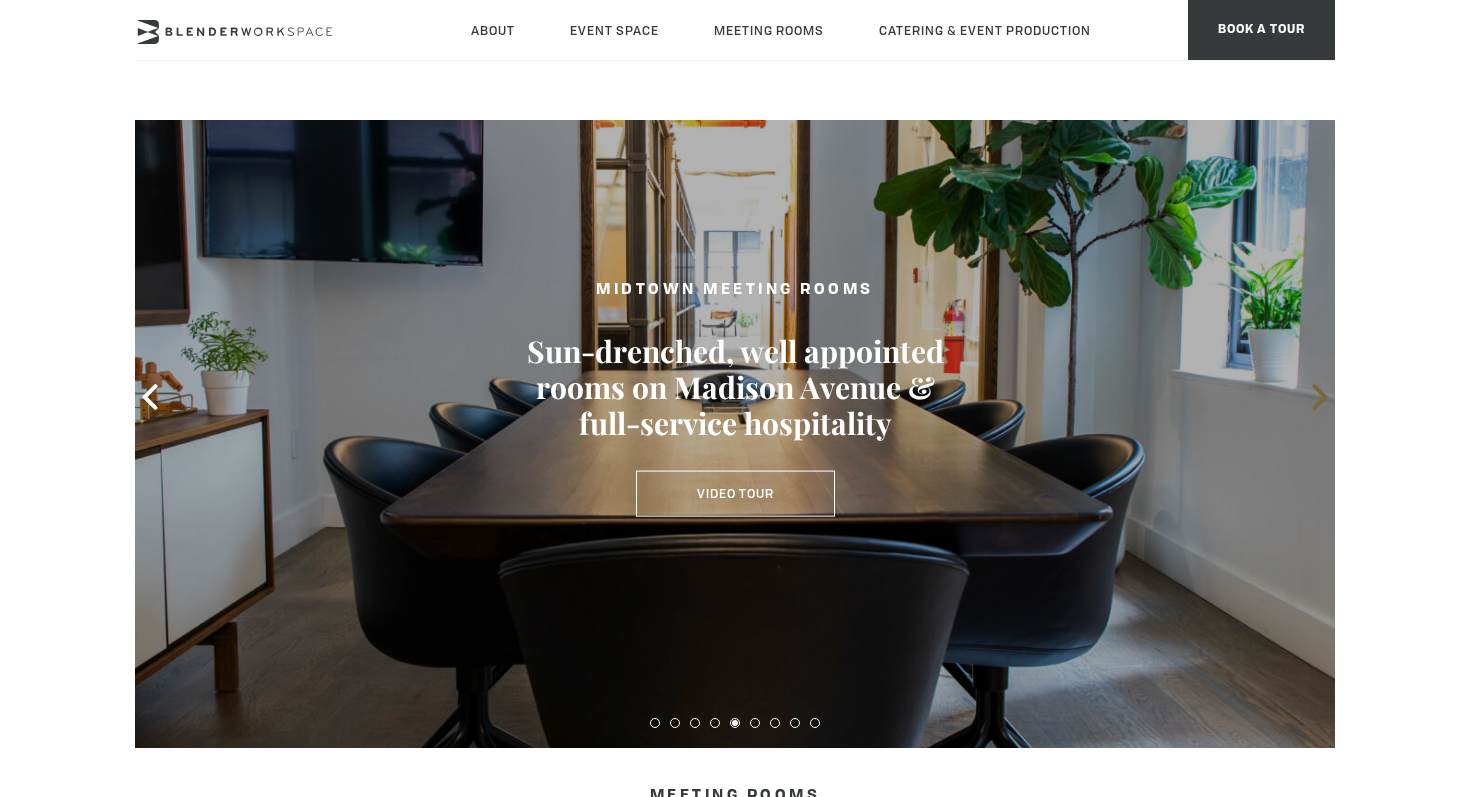 click 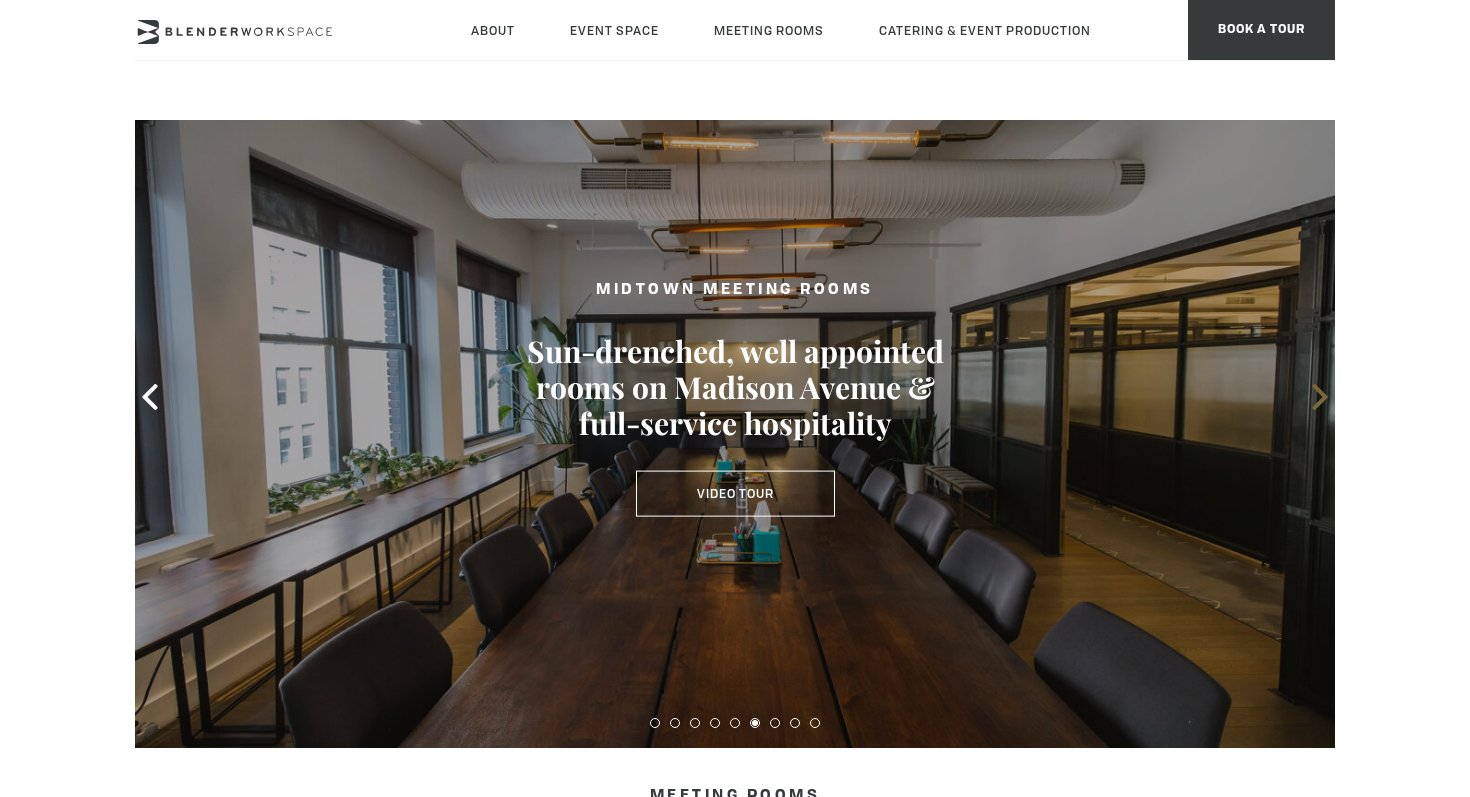 click 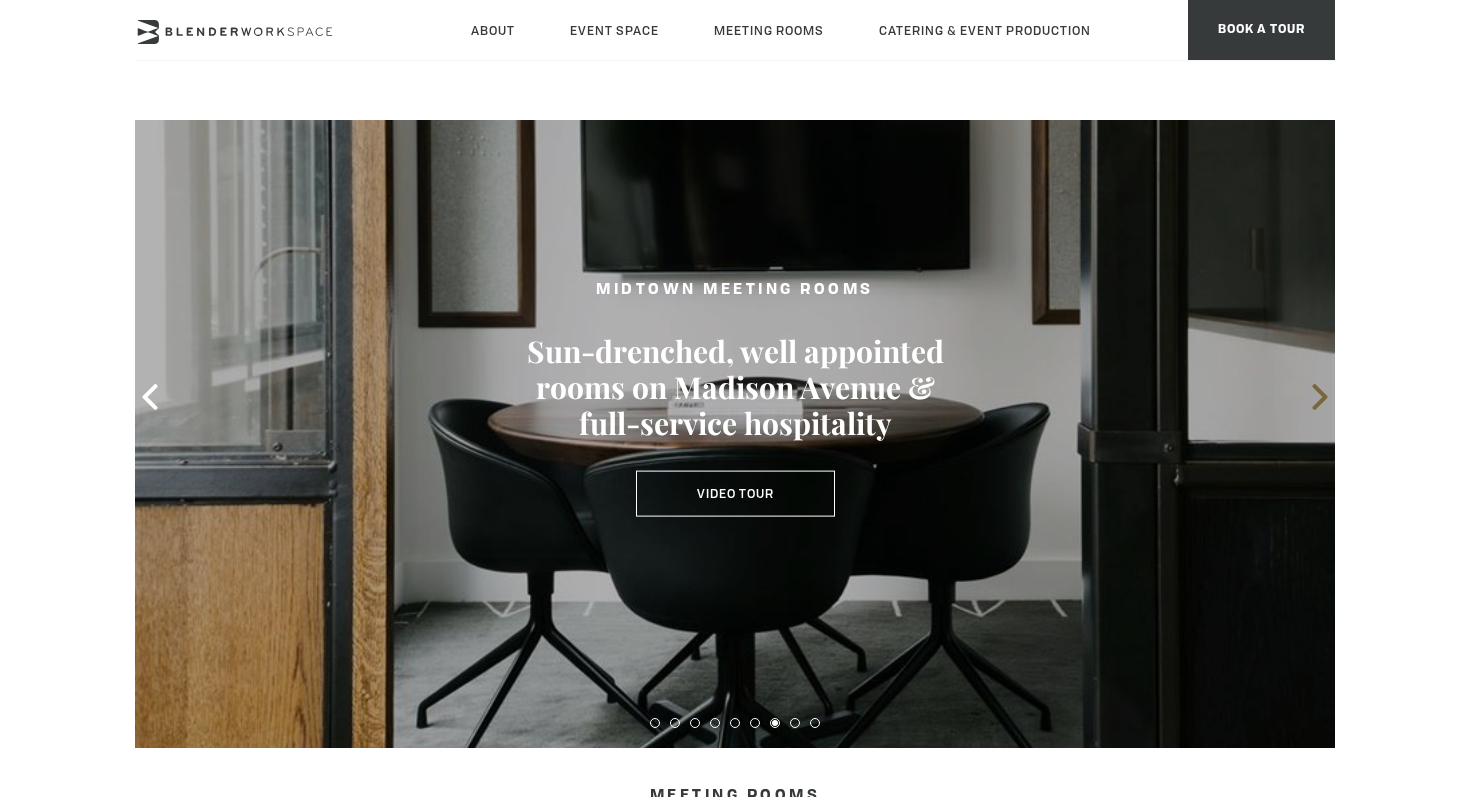 click 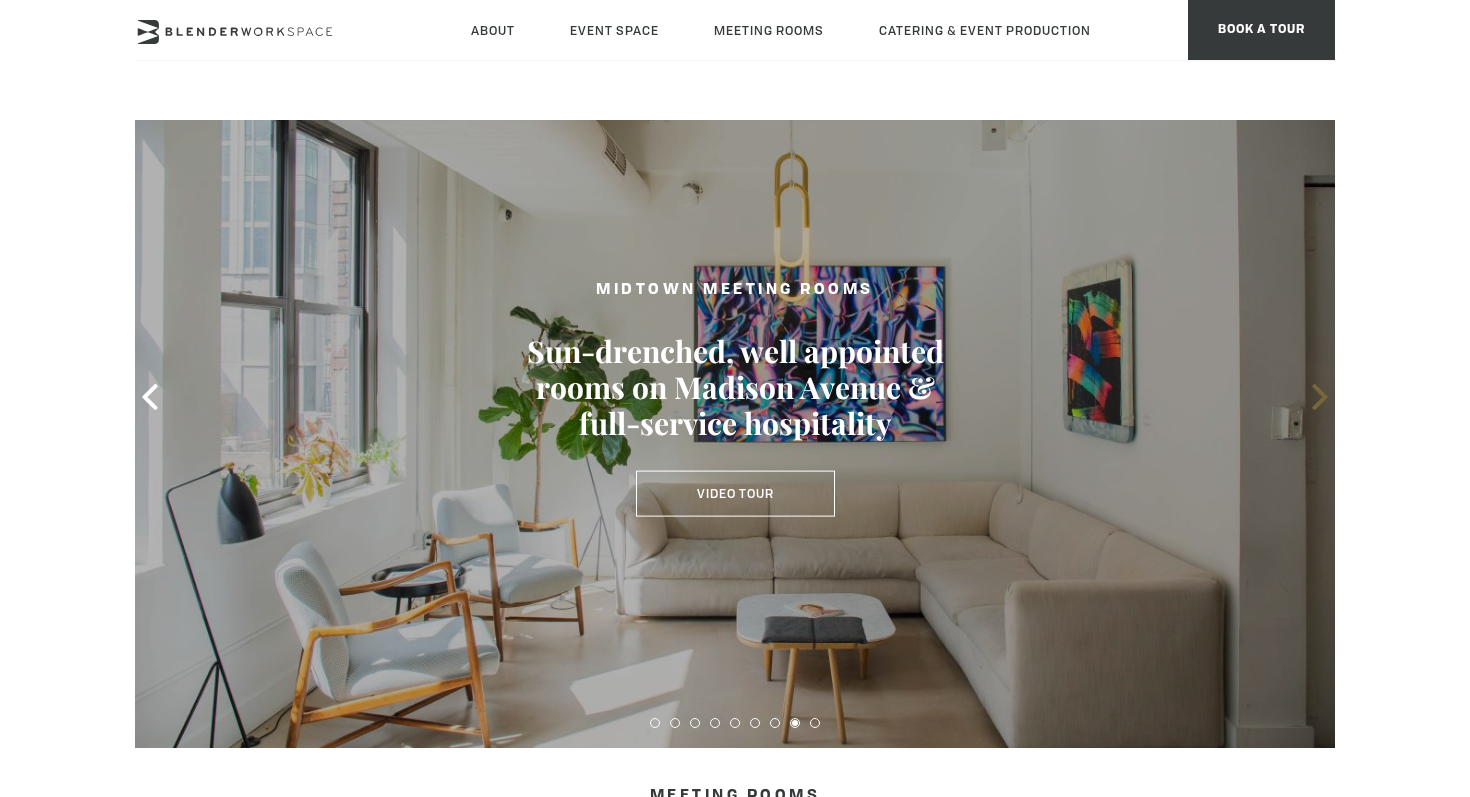 click 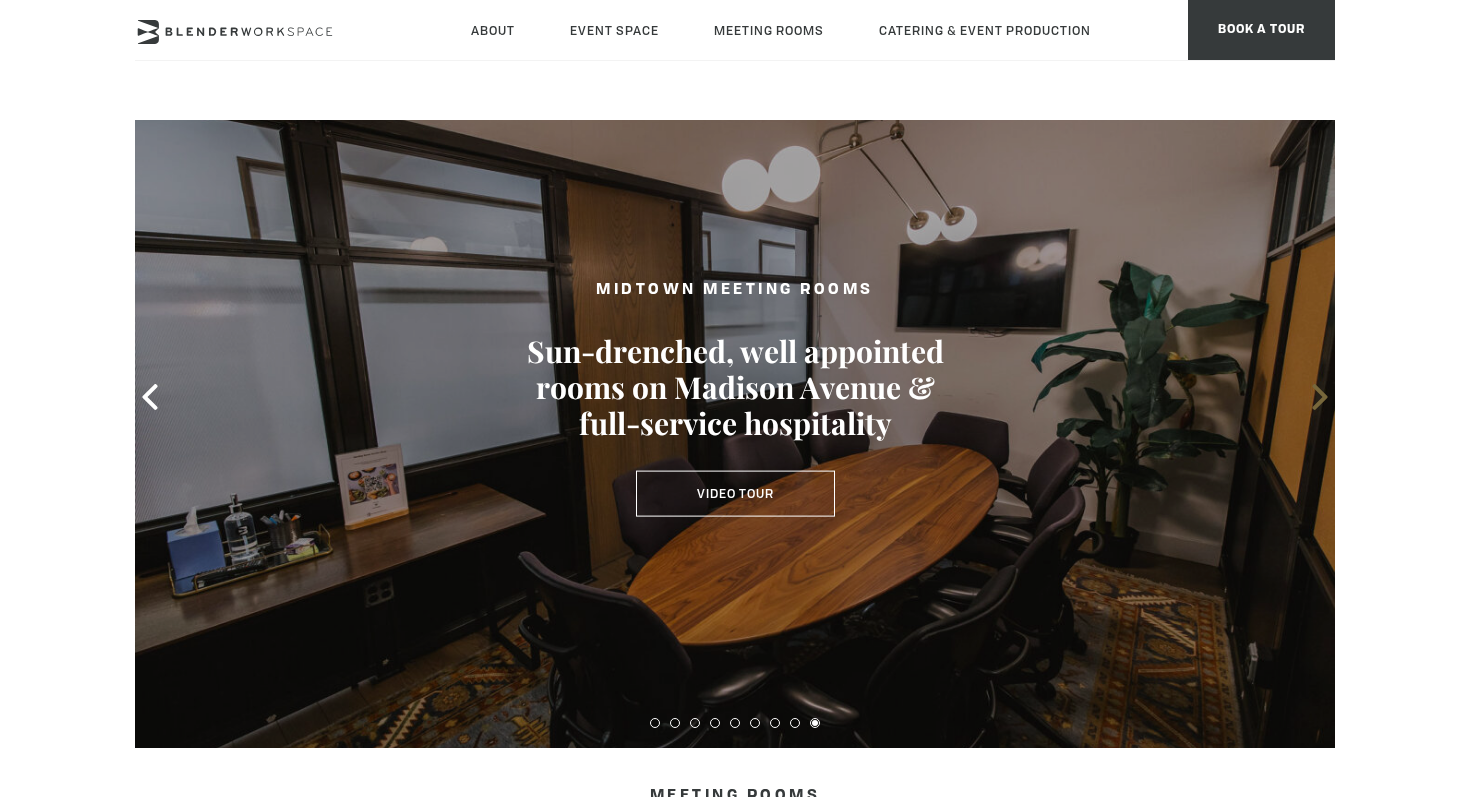 click 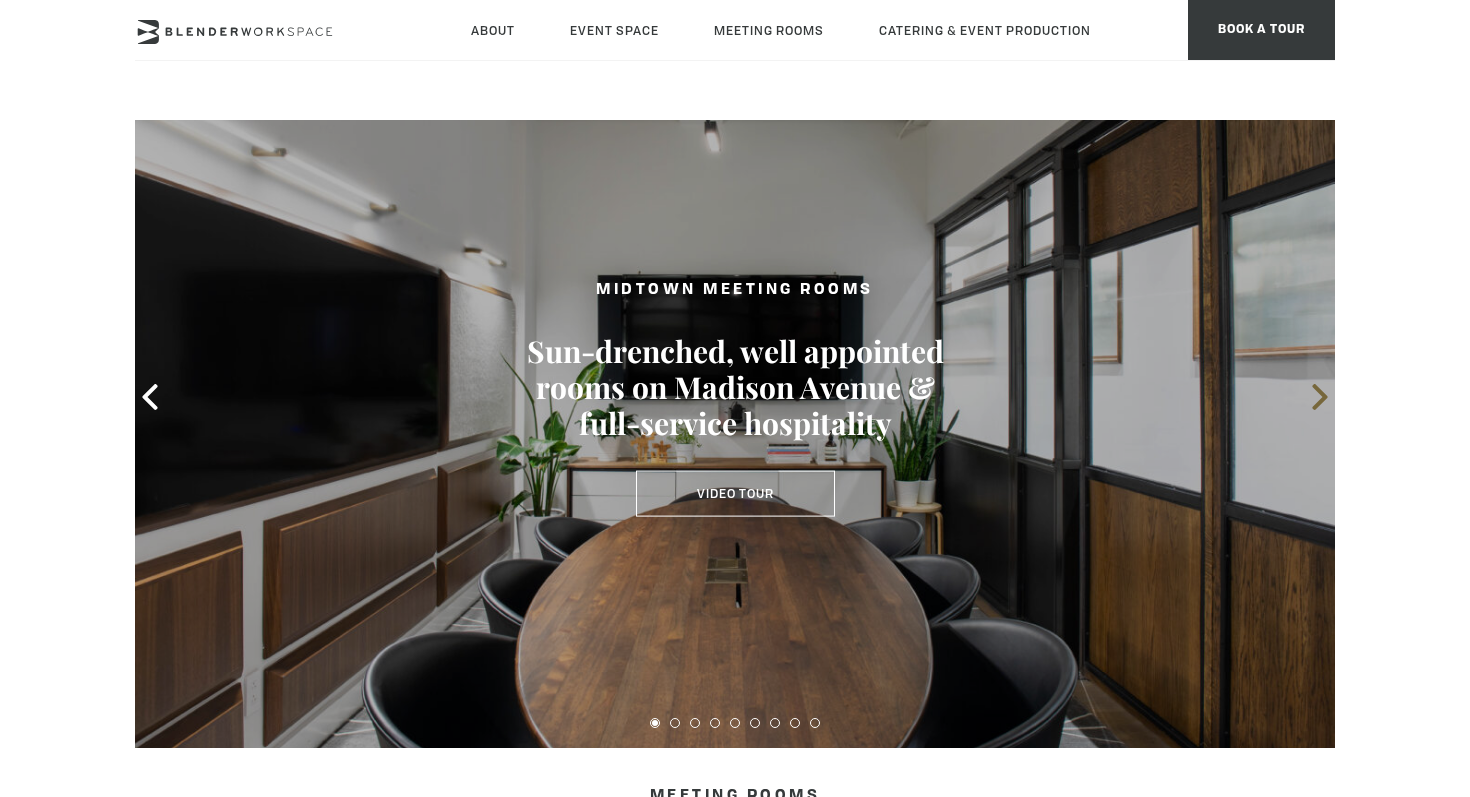 click 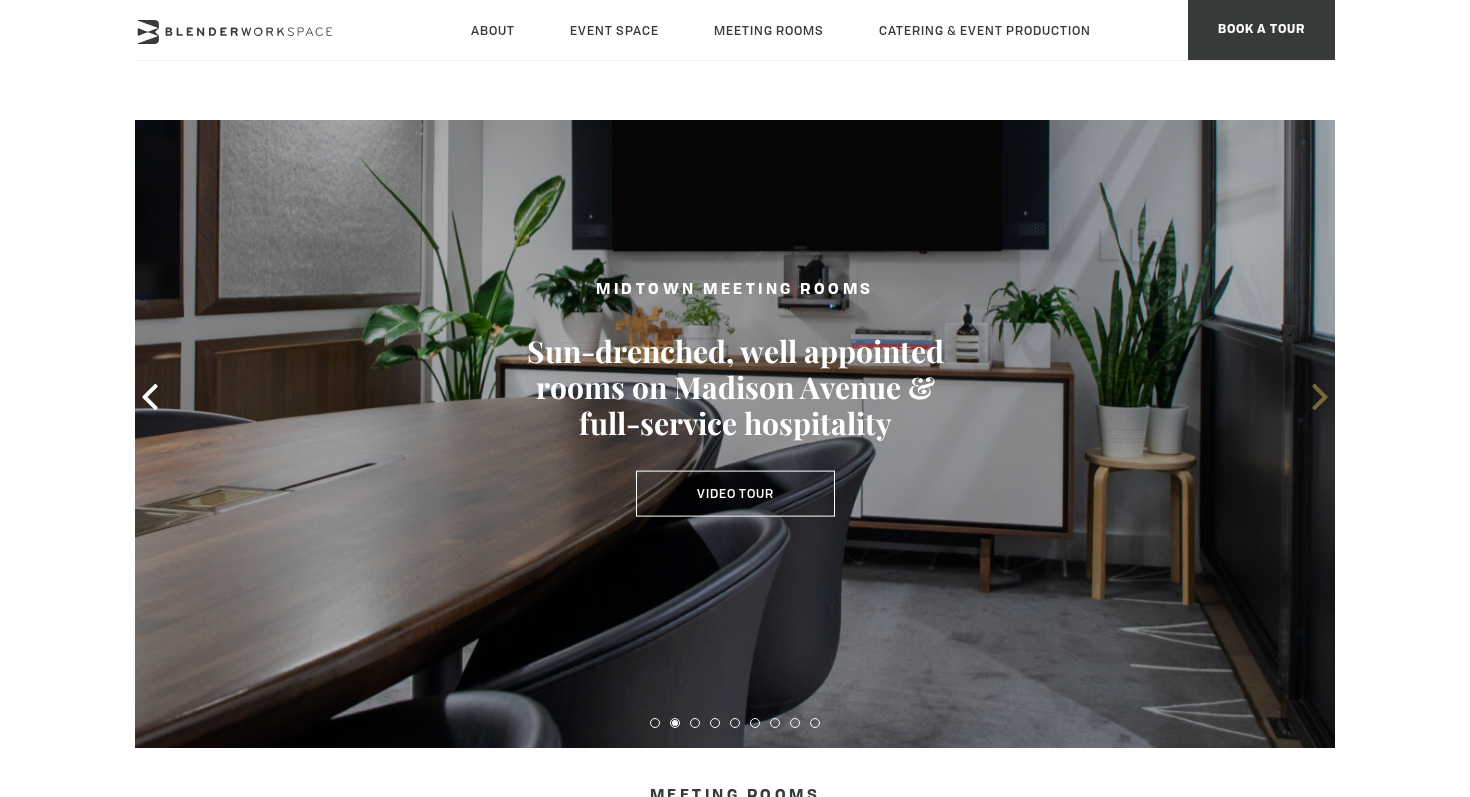 click 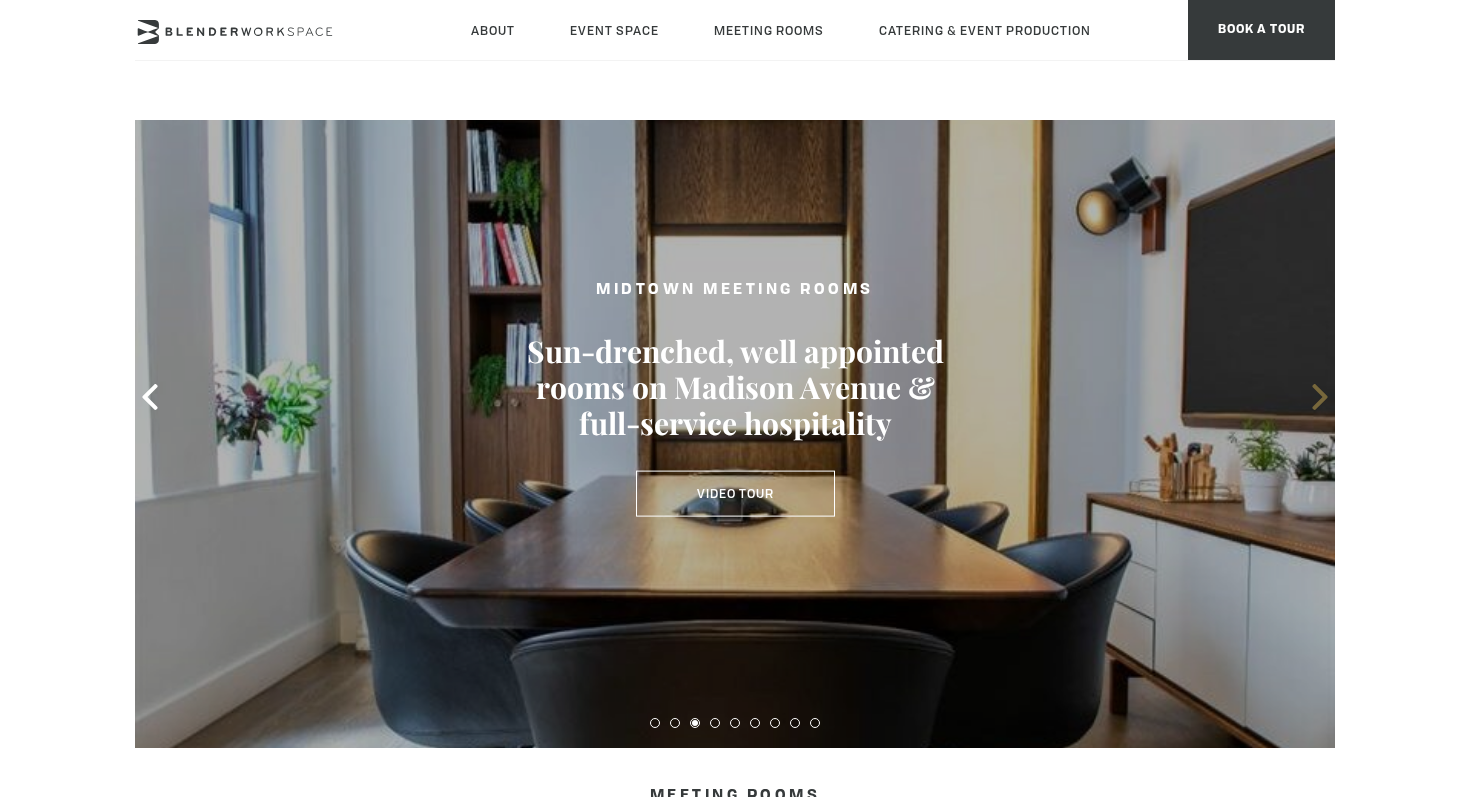 click 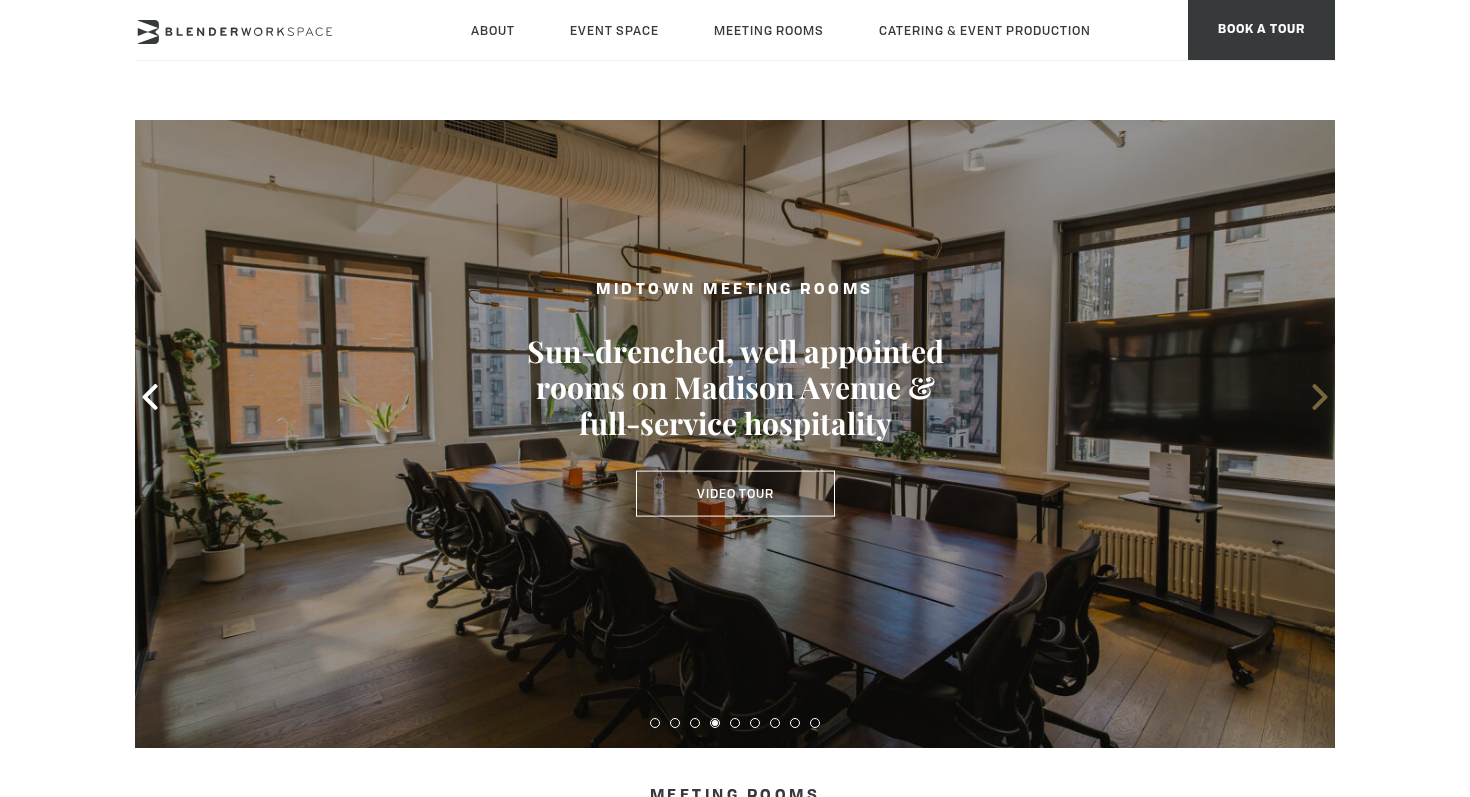 click 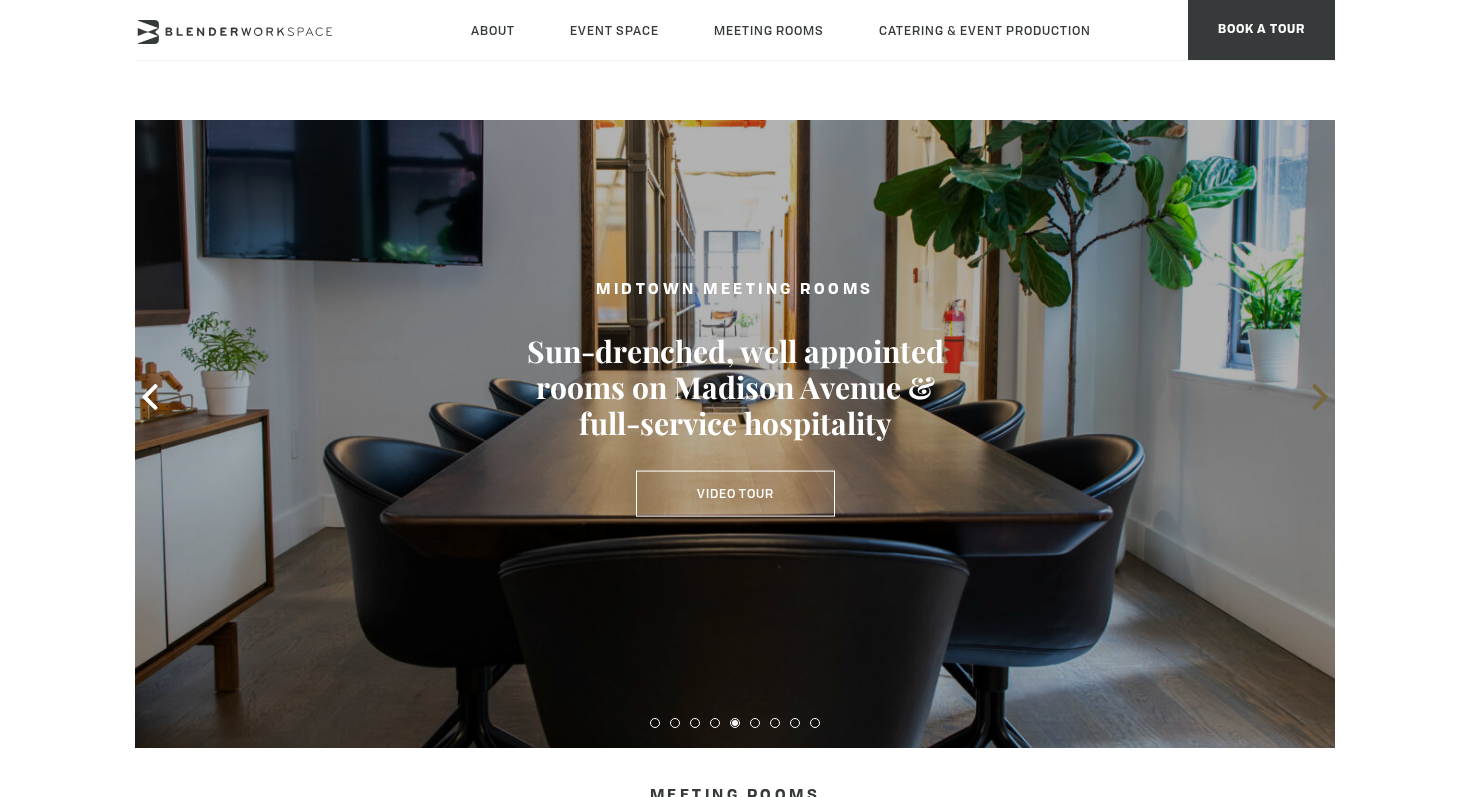 click 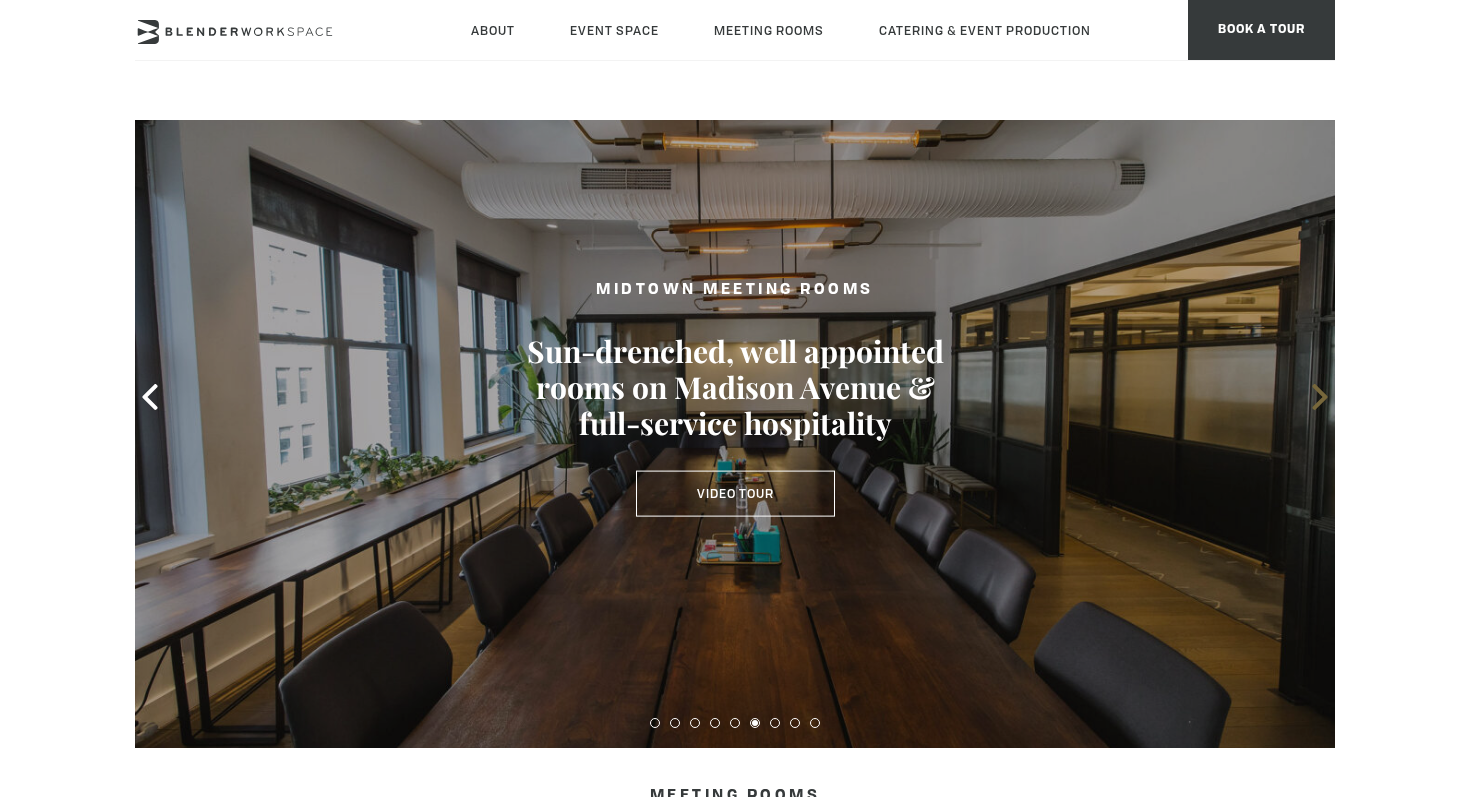 click 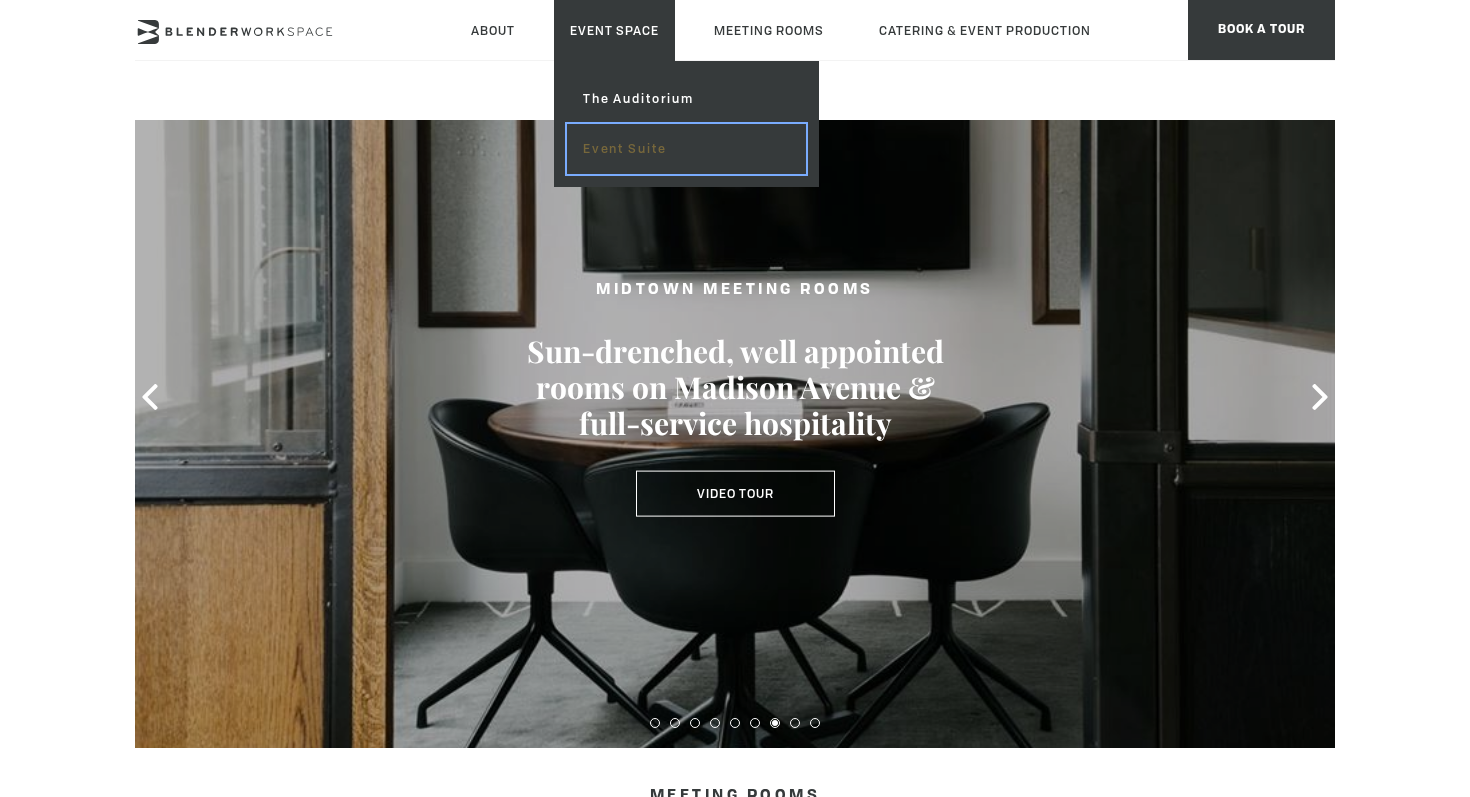 click on "Event Suite" at bounding box center (686, 149) 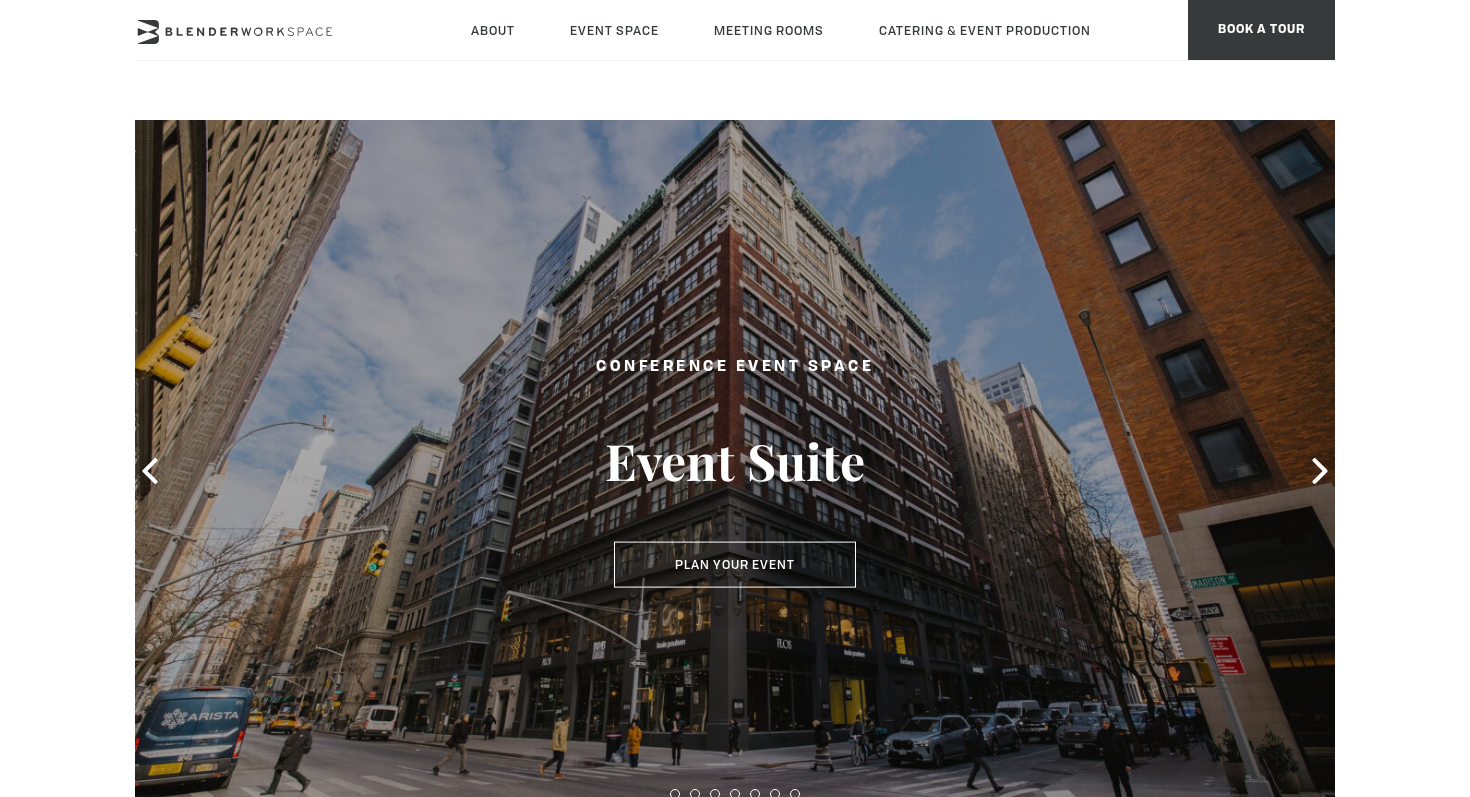 scroll, scrollTop: 0, scrollLeft: 0, axis: both 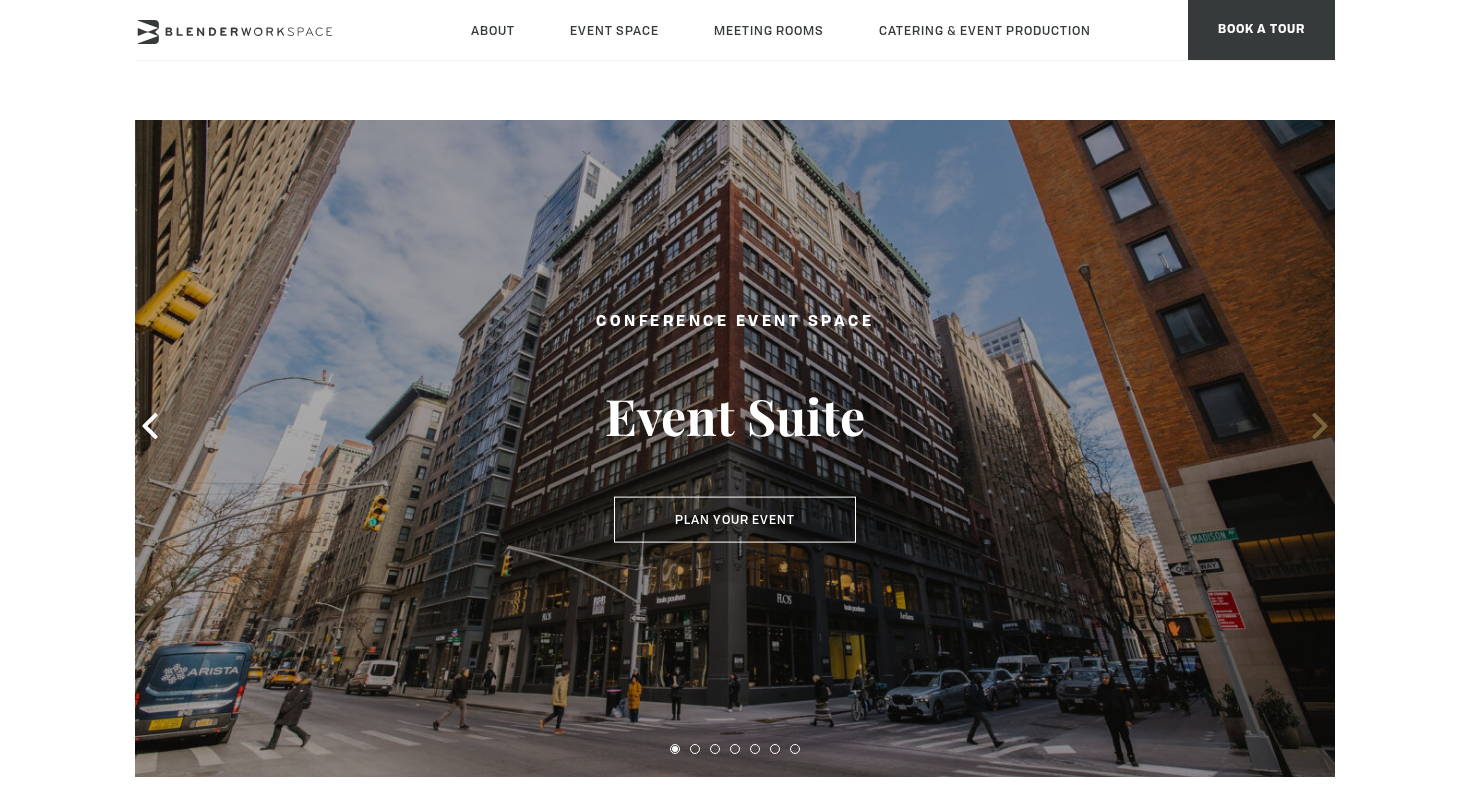 click 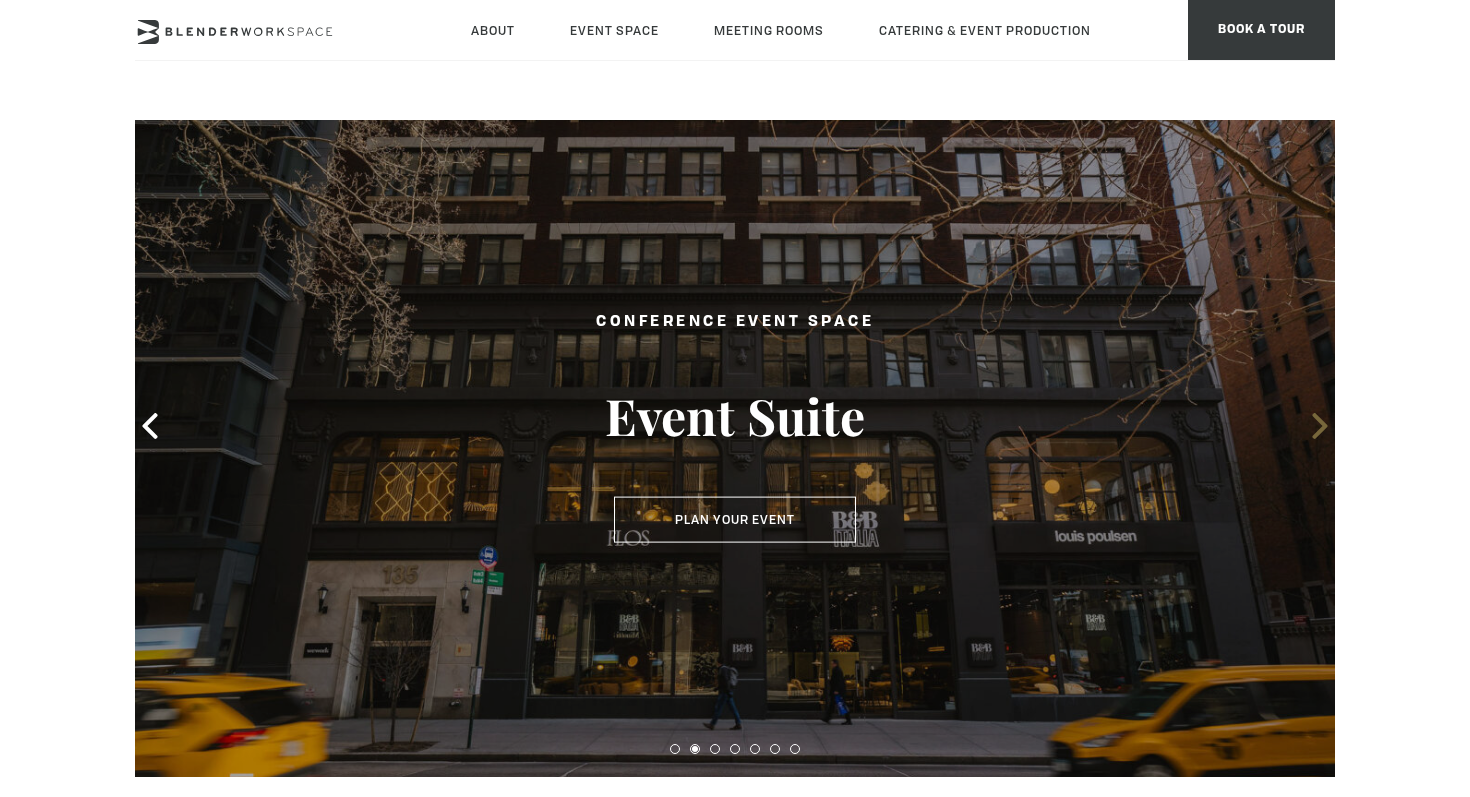 click 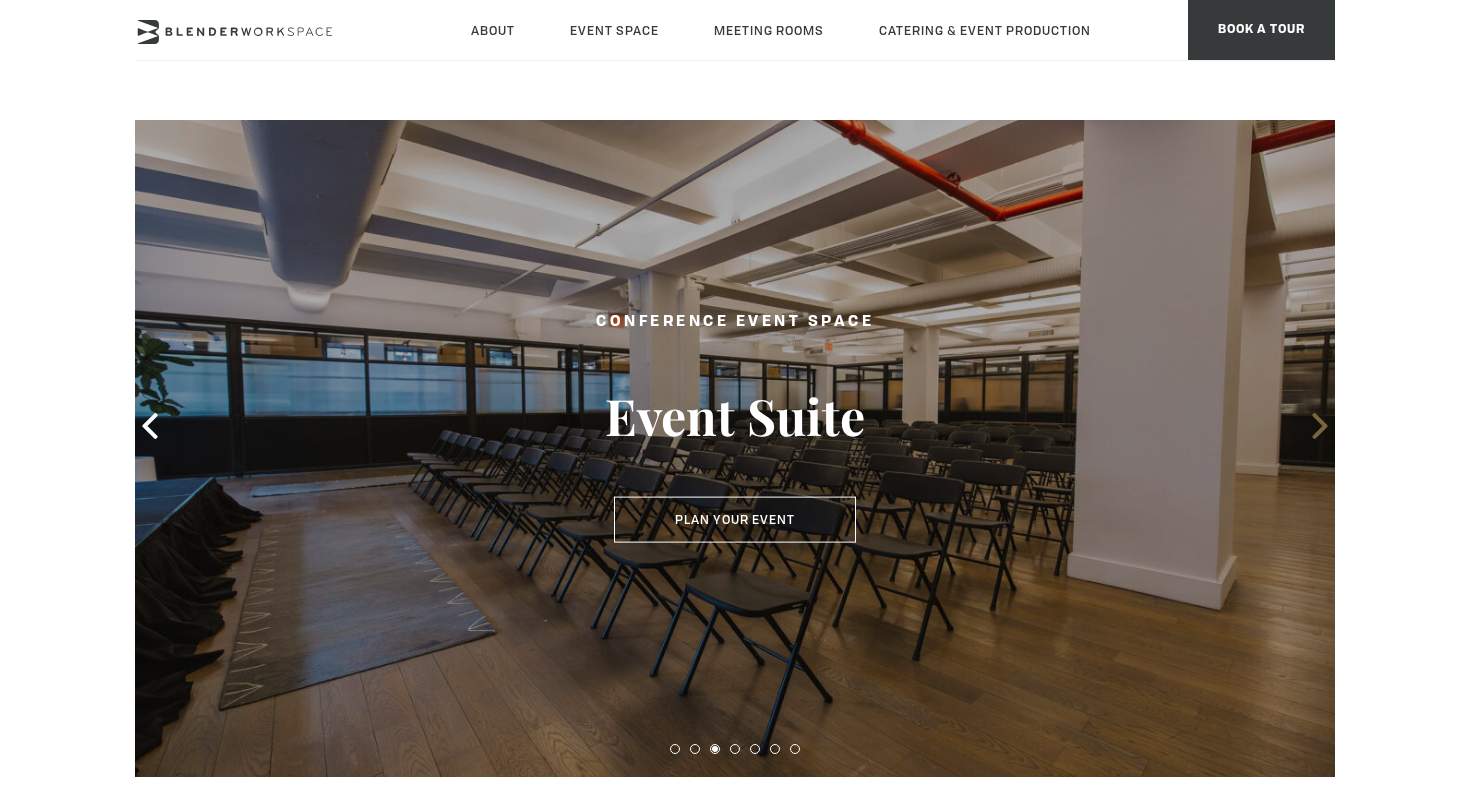 click 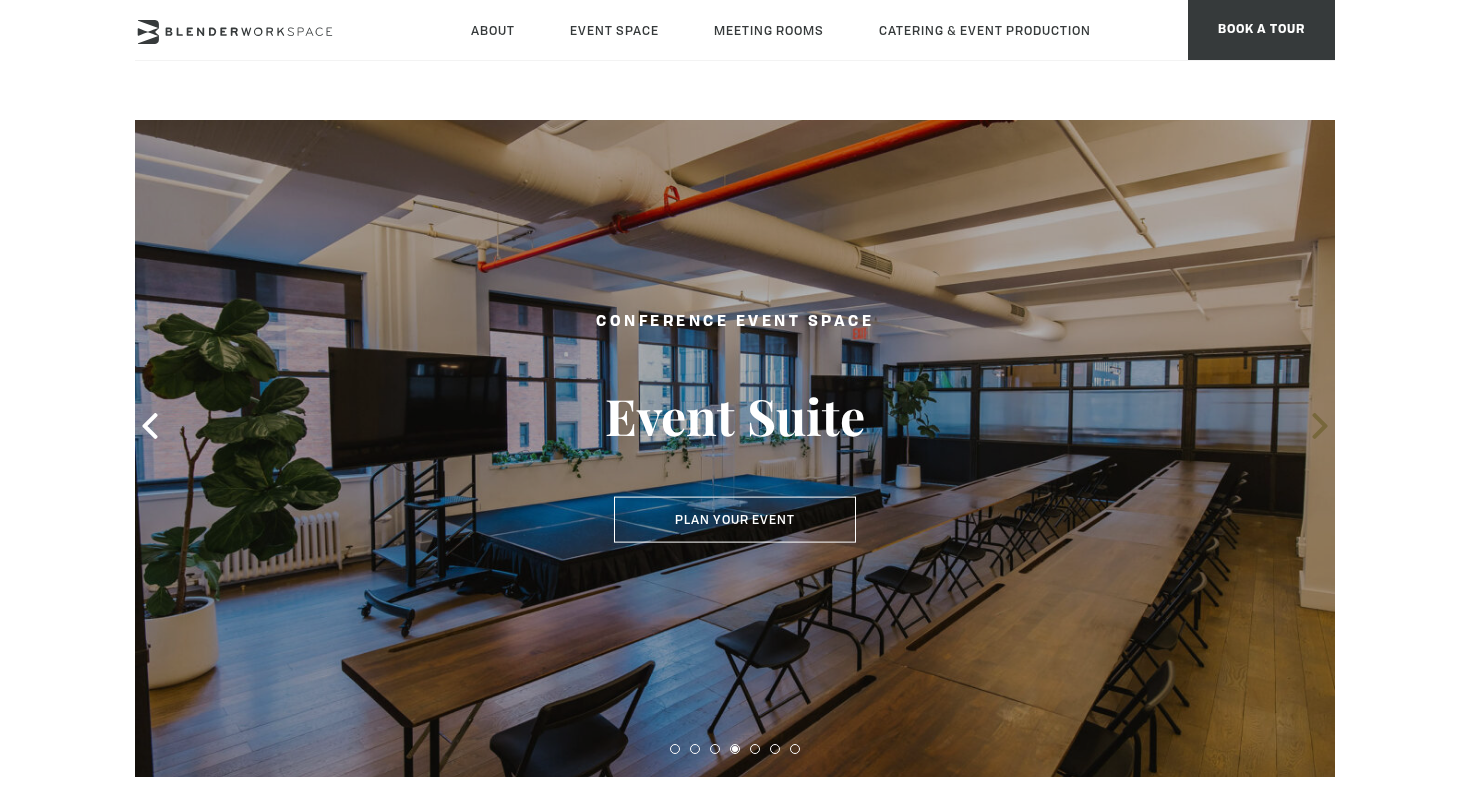 click 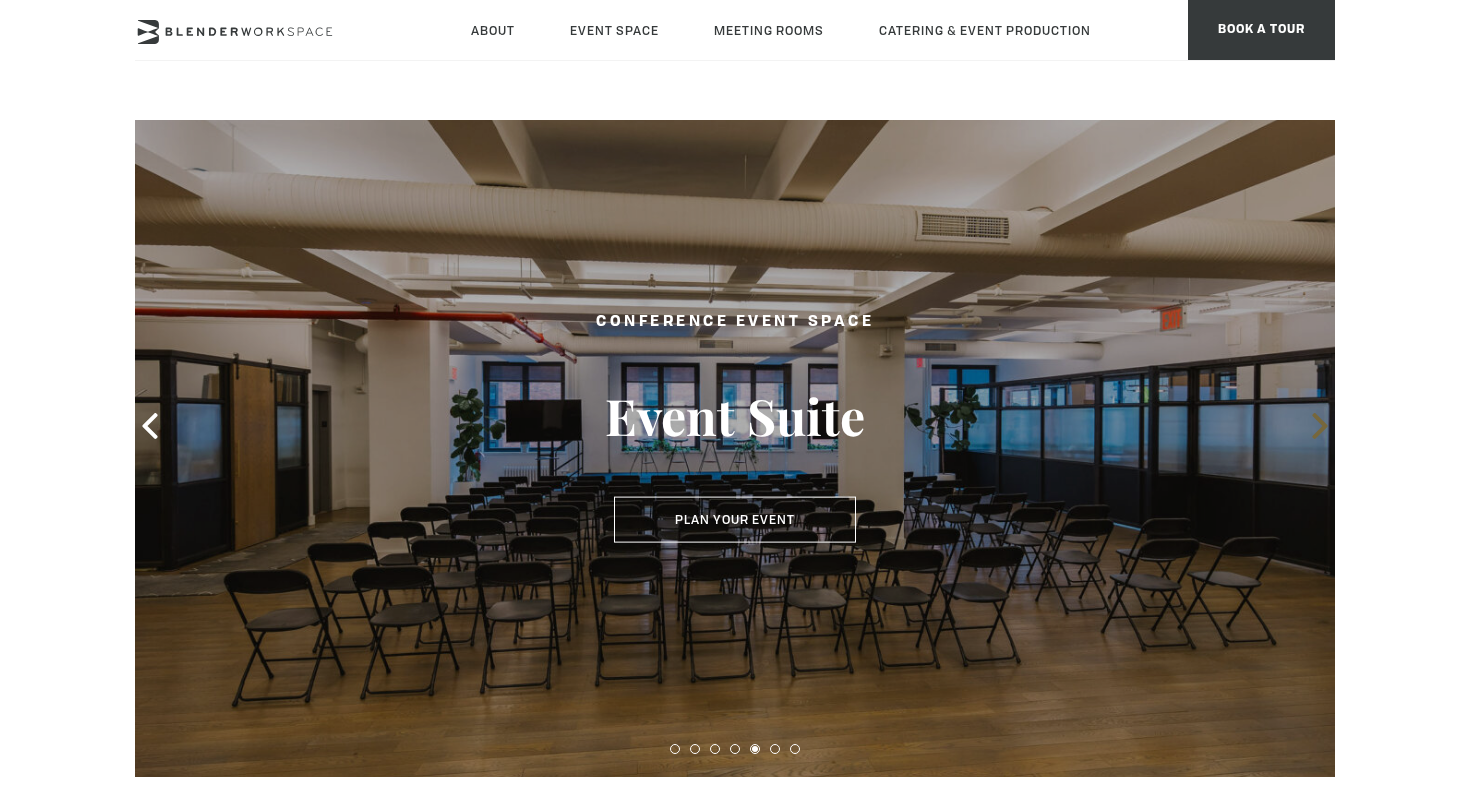 click 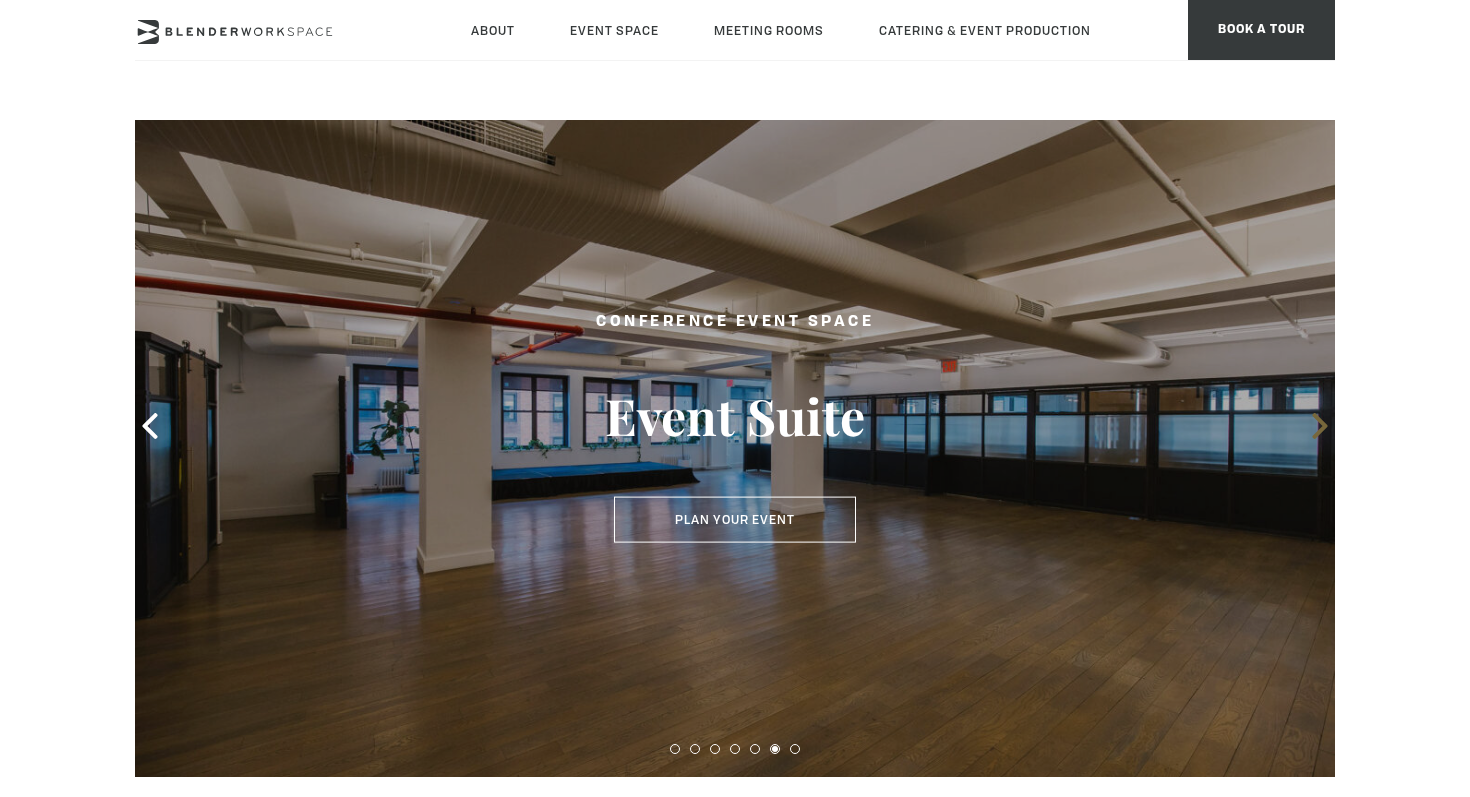 click 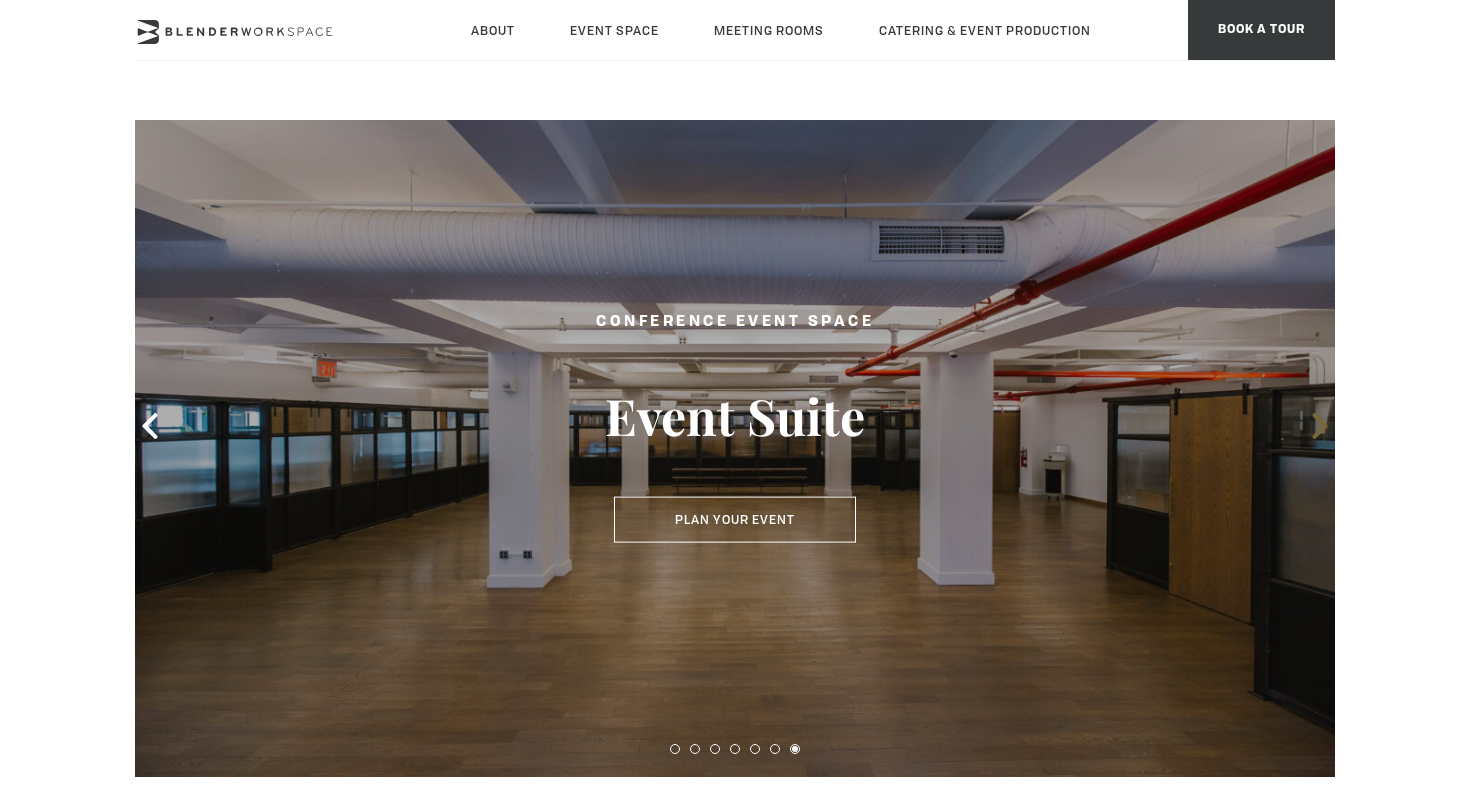 click 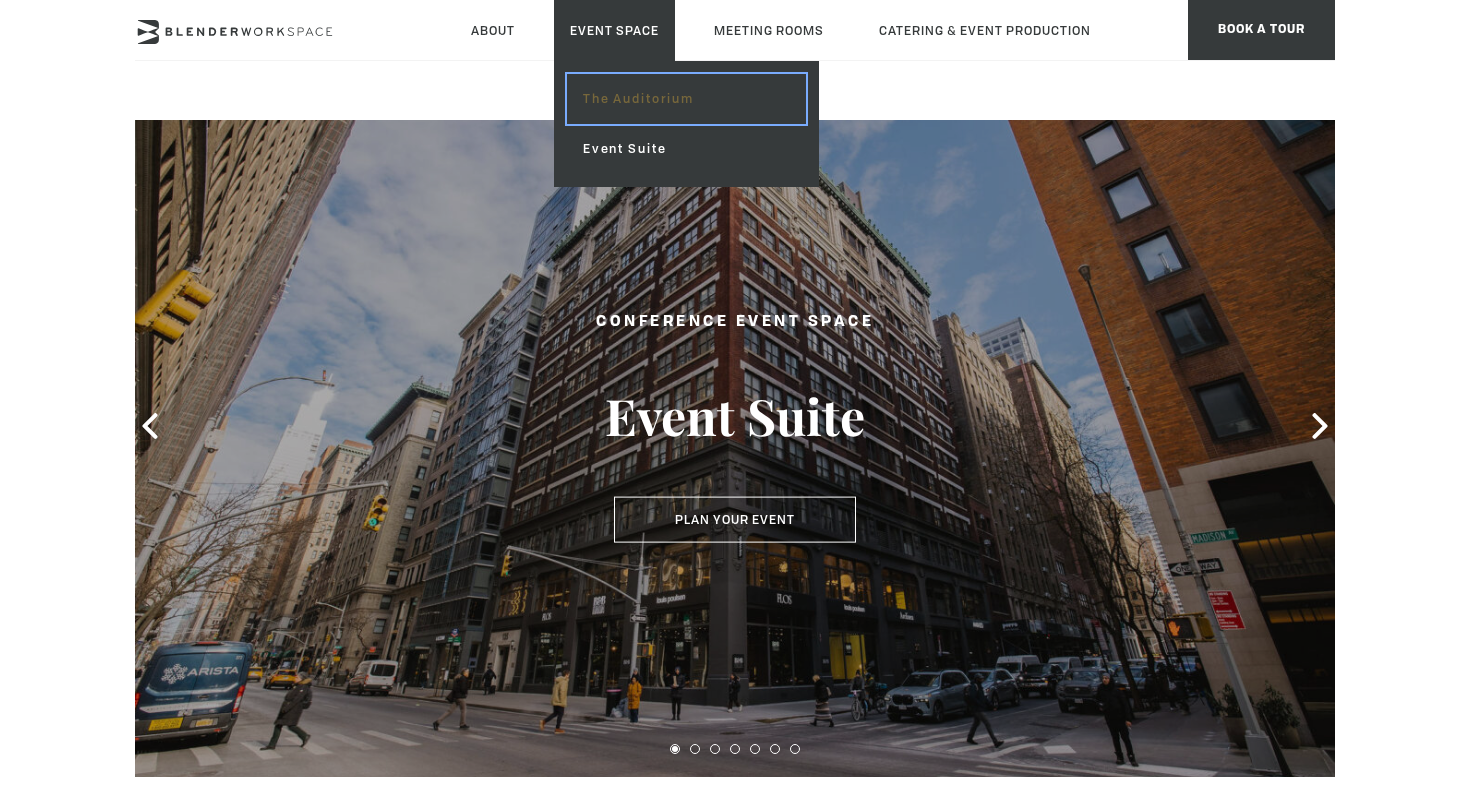 click on "The Auditorium" at bounding box center (686, 99) 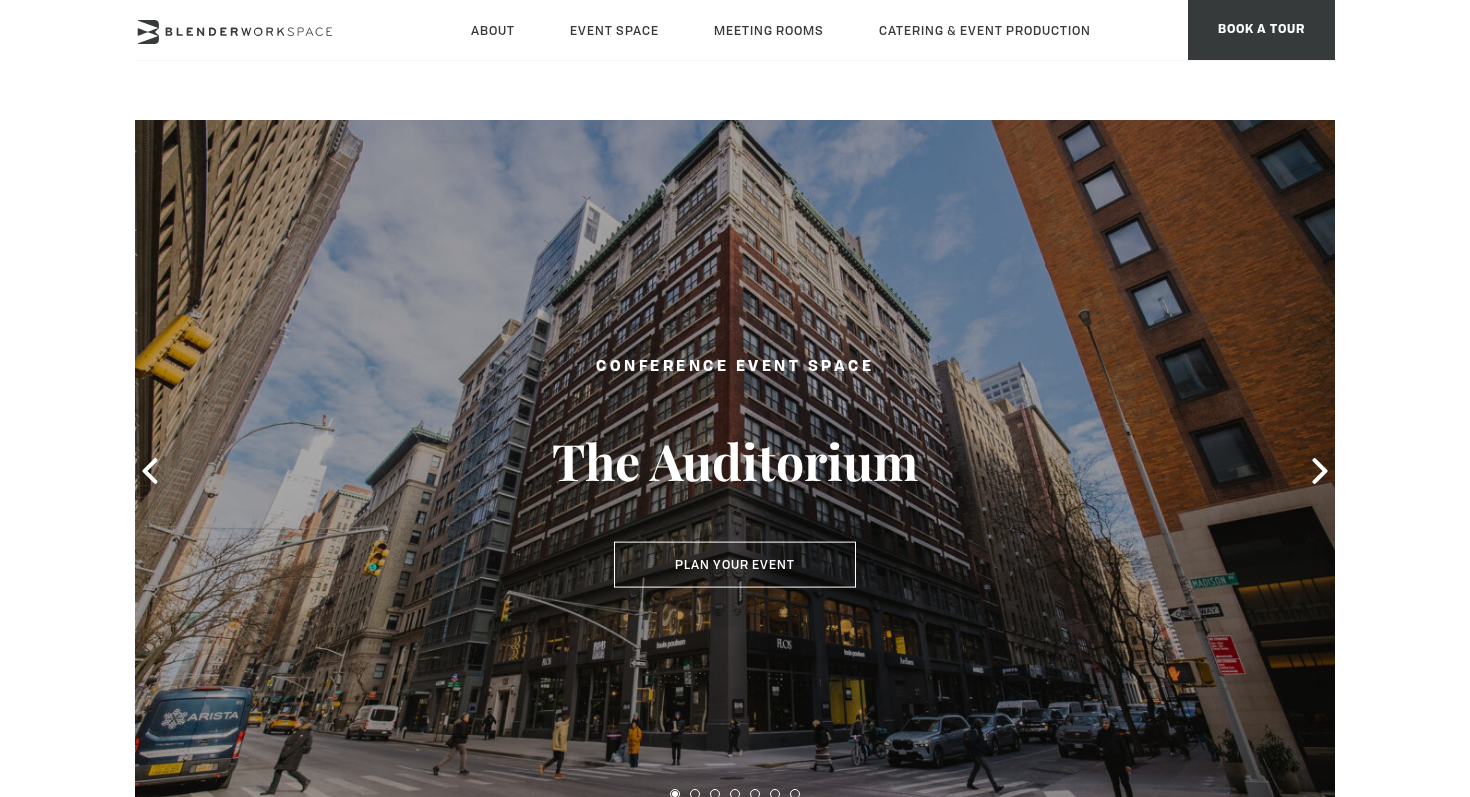 scroll, scrollTop: 0, scrollLeft: 0, axis: both 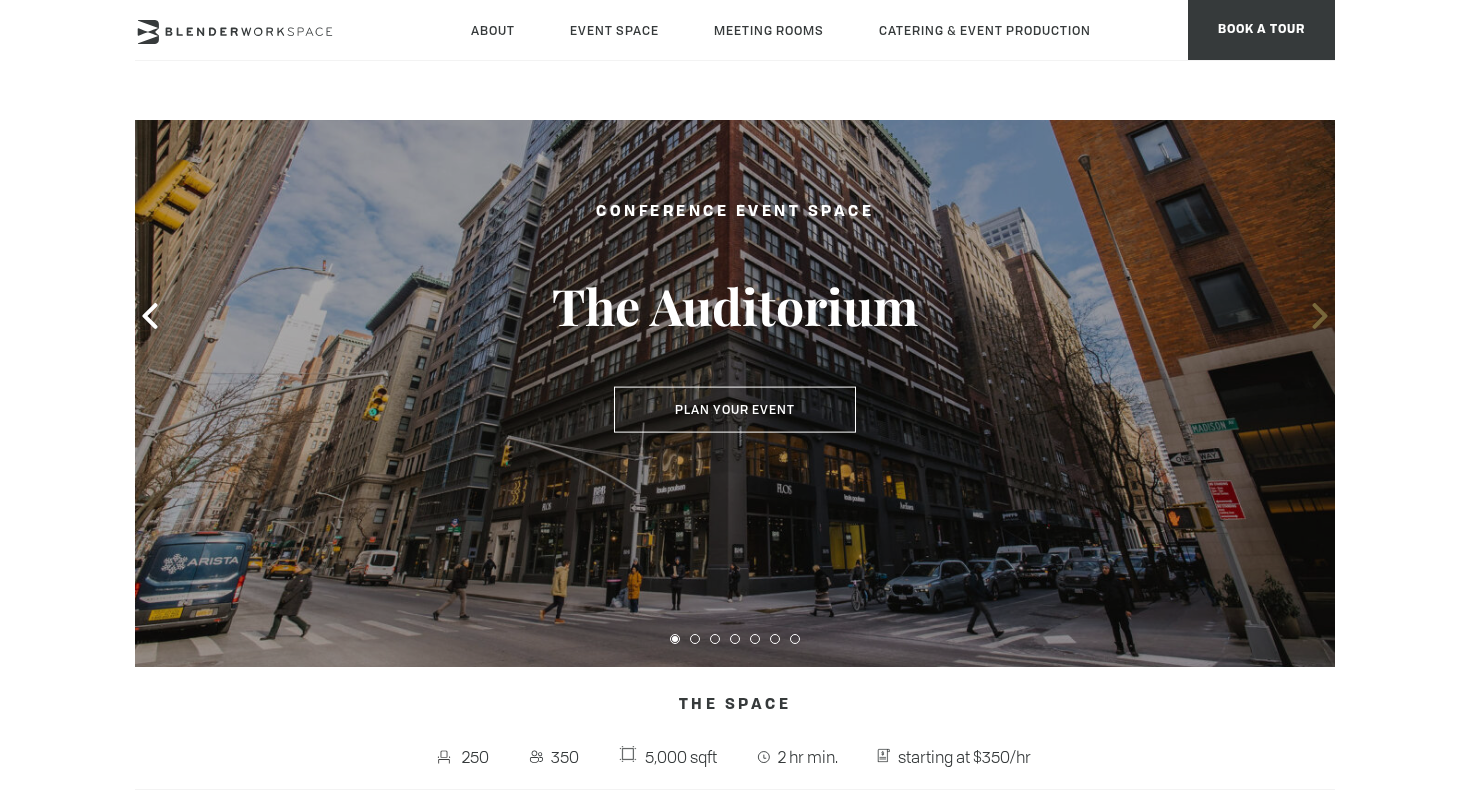 click 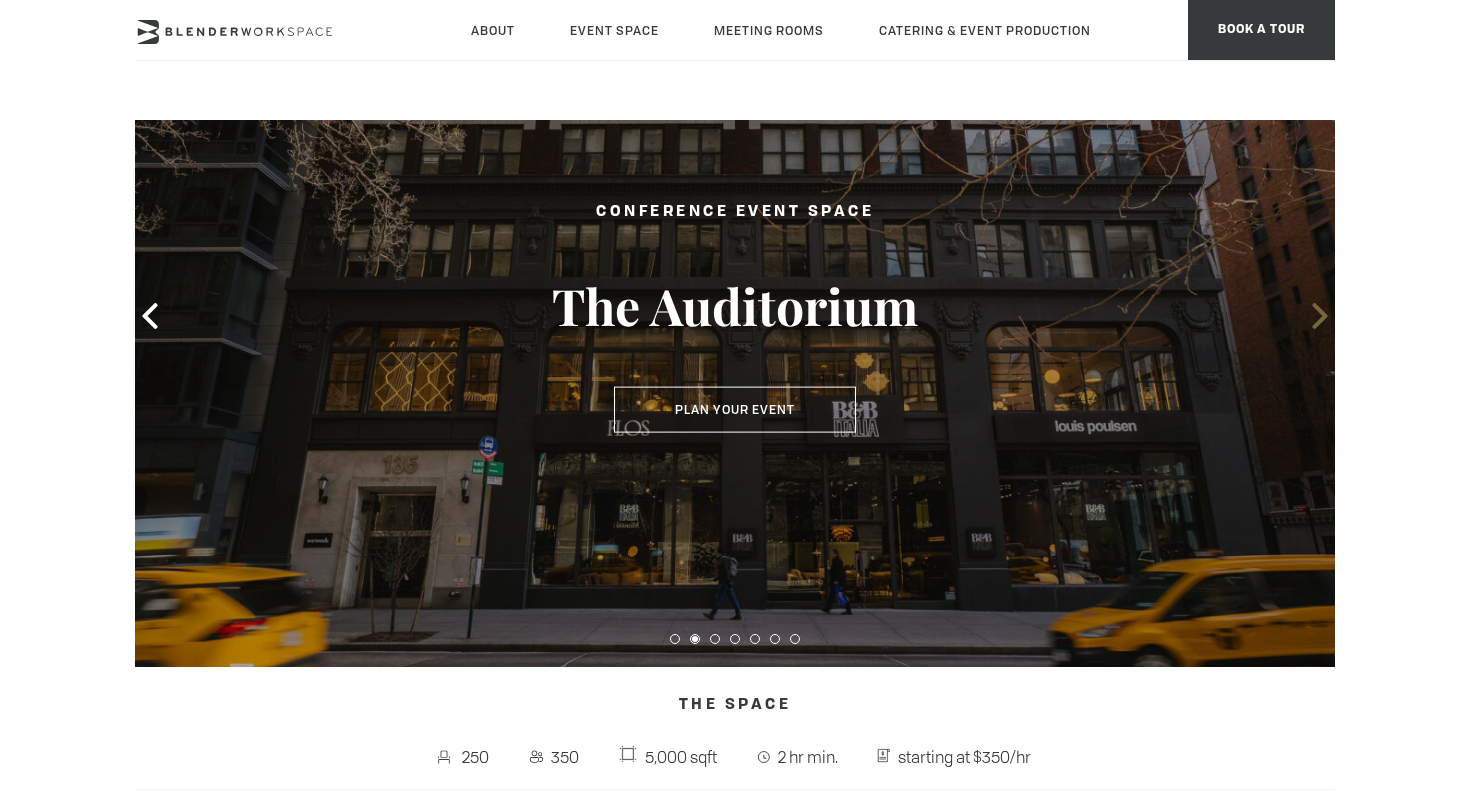 click 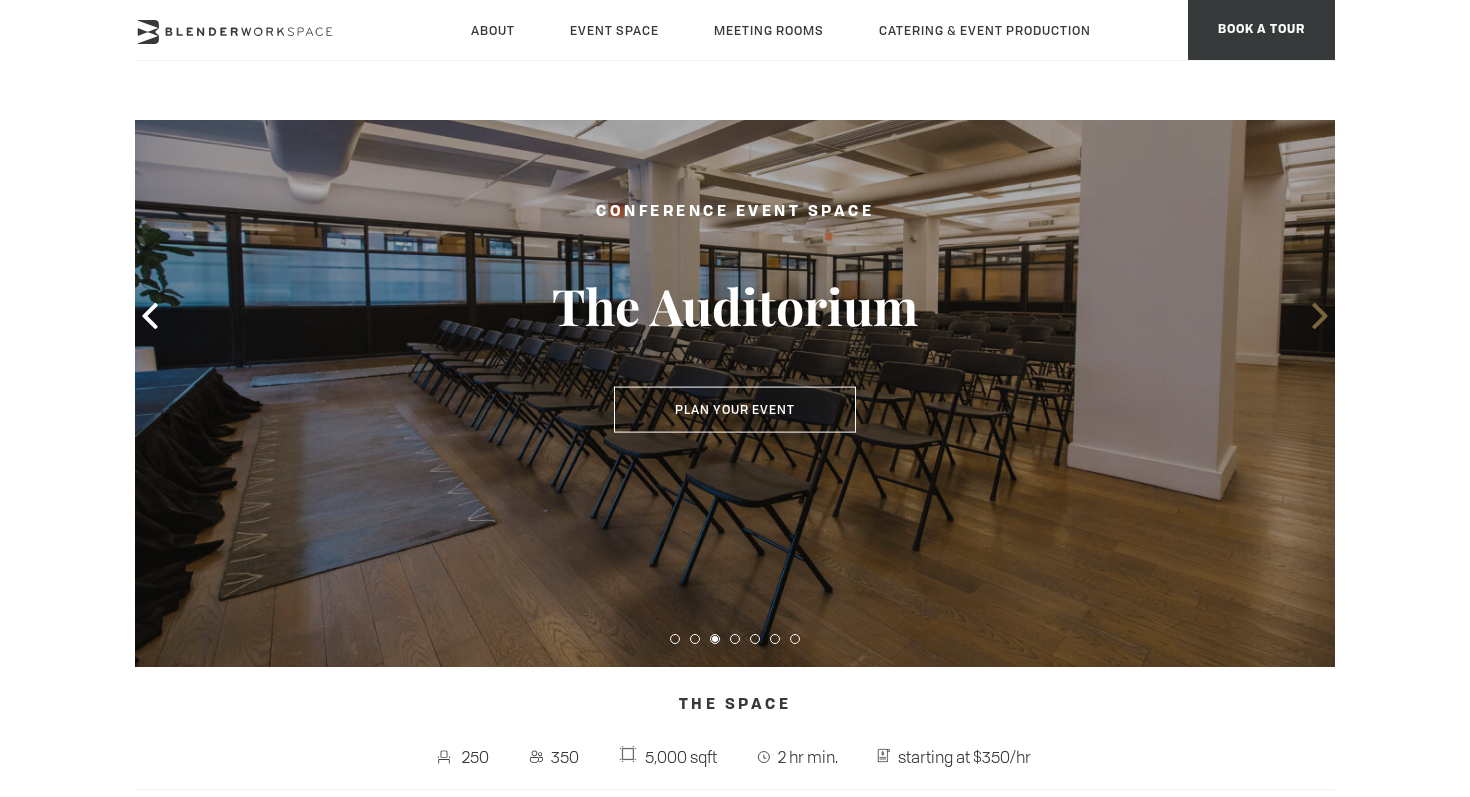 click 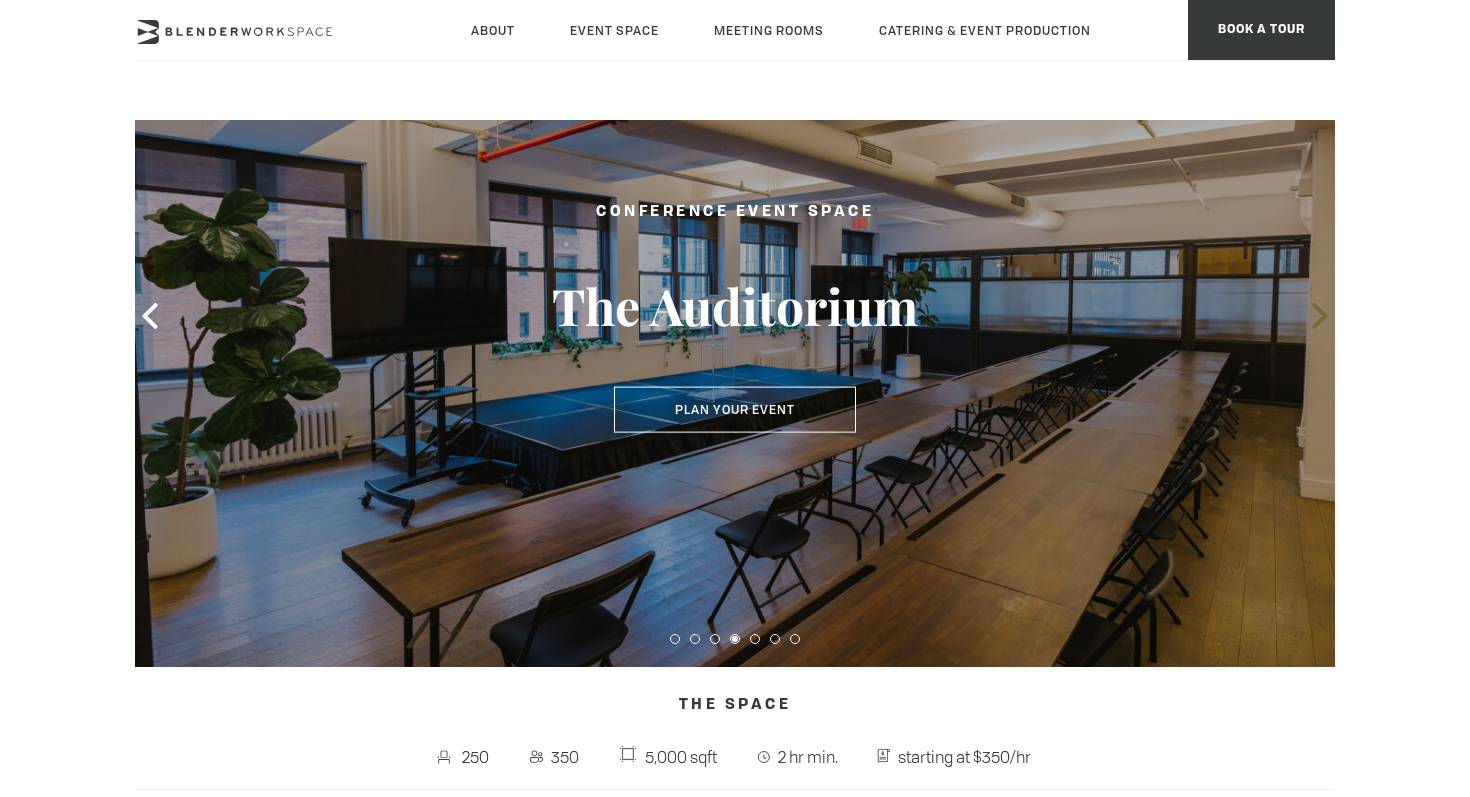 click 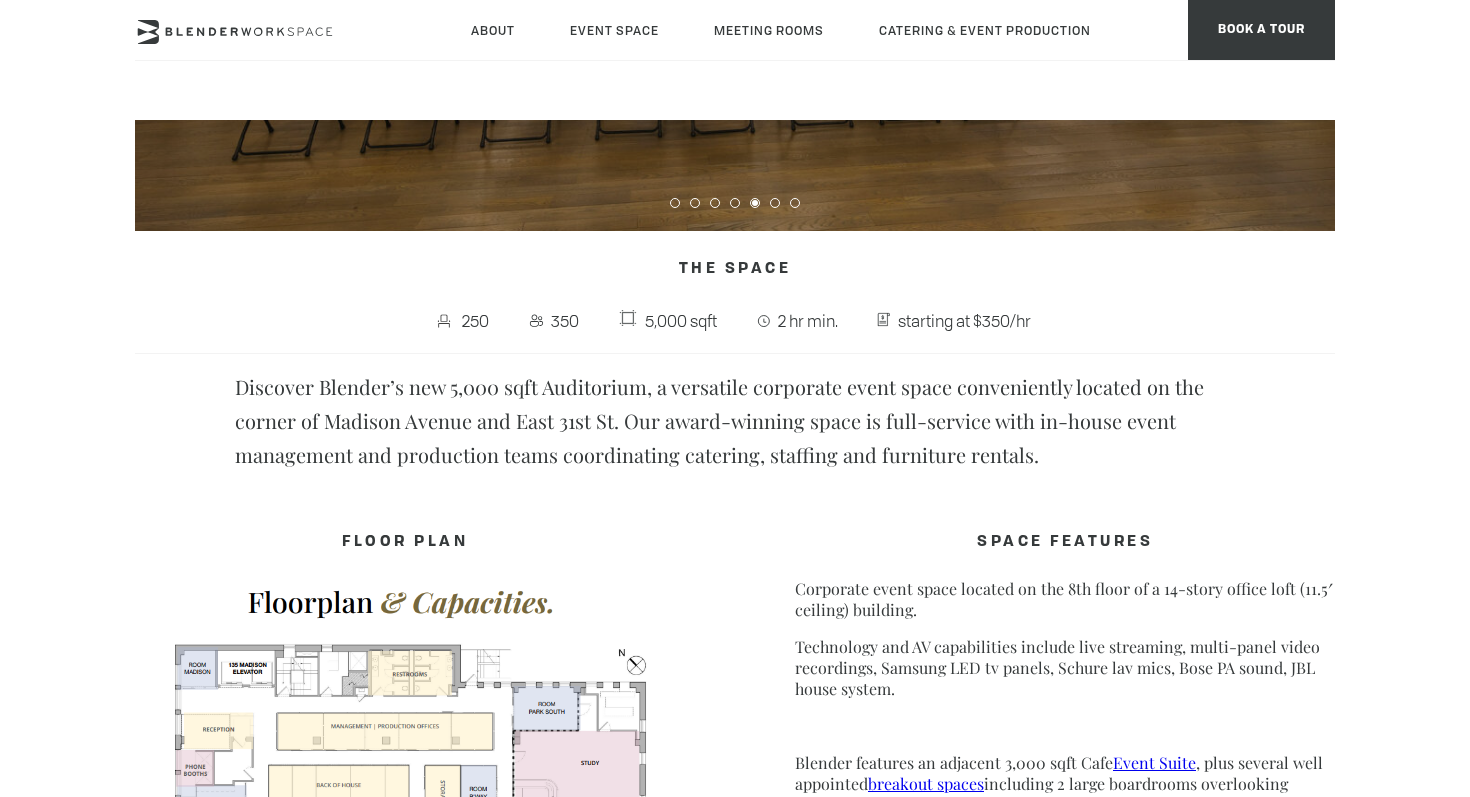 scroll, scrollTop: 813, scrollLeft: 0, axis: vertical 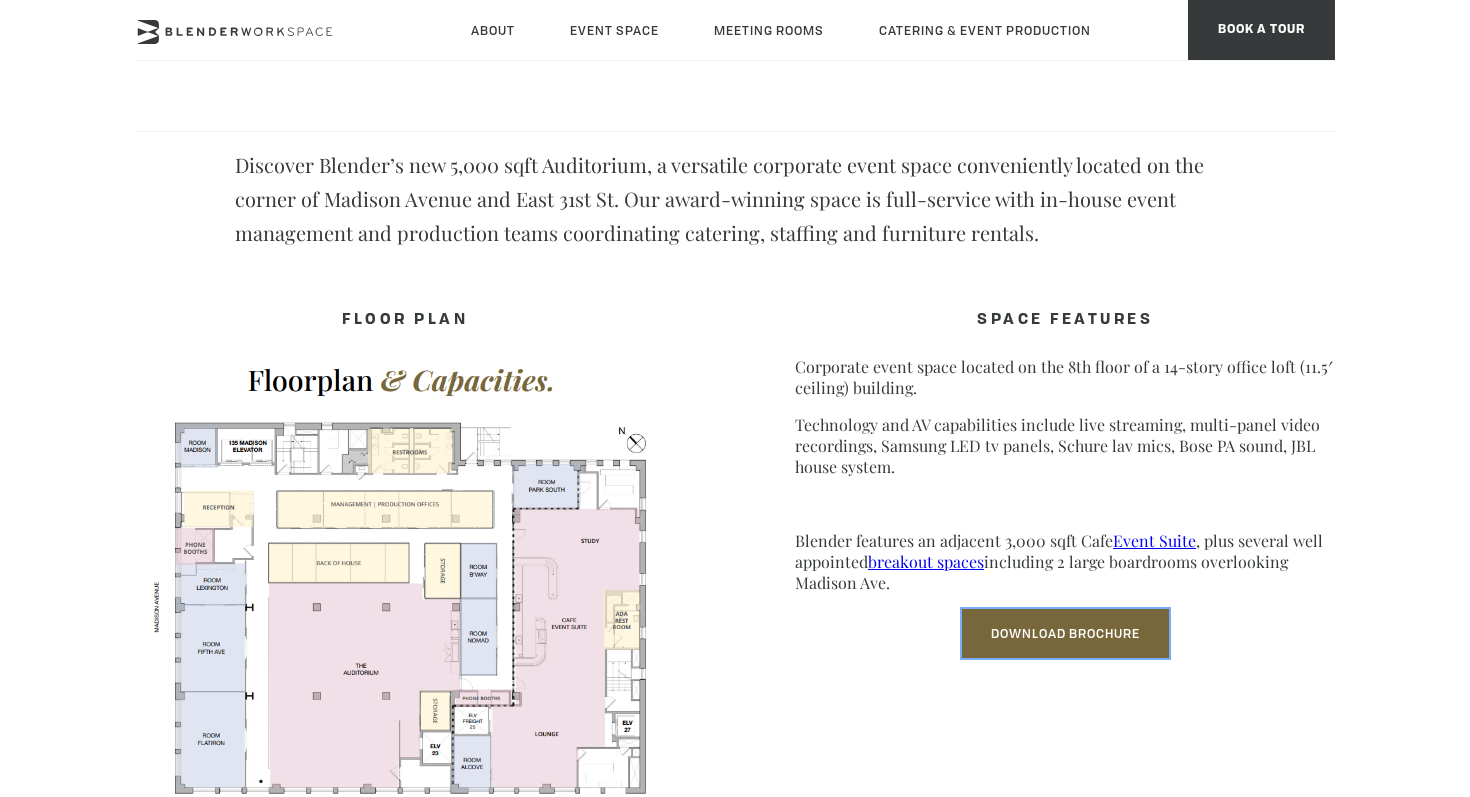 click on "Download Brochure" at bounding box center (1065, 633) 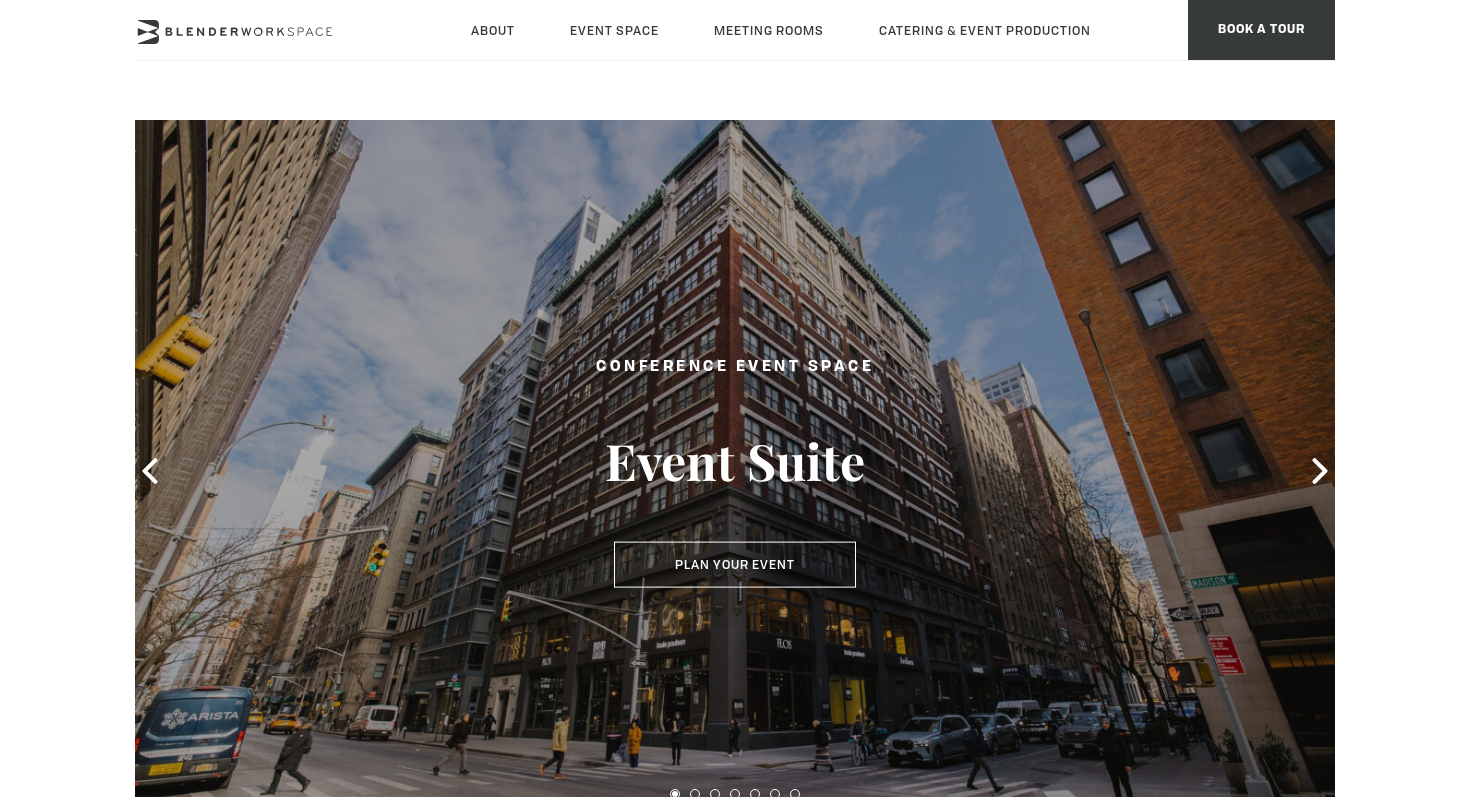 scroll, scrollTop: 45, scrollLeft: 0, axis: vertical 